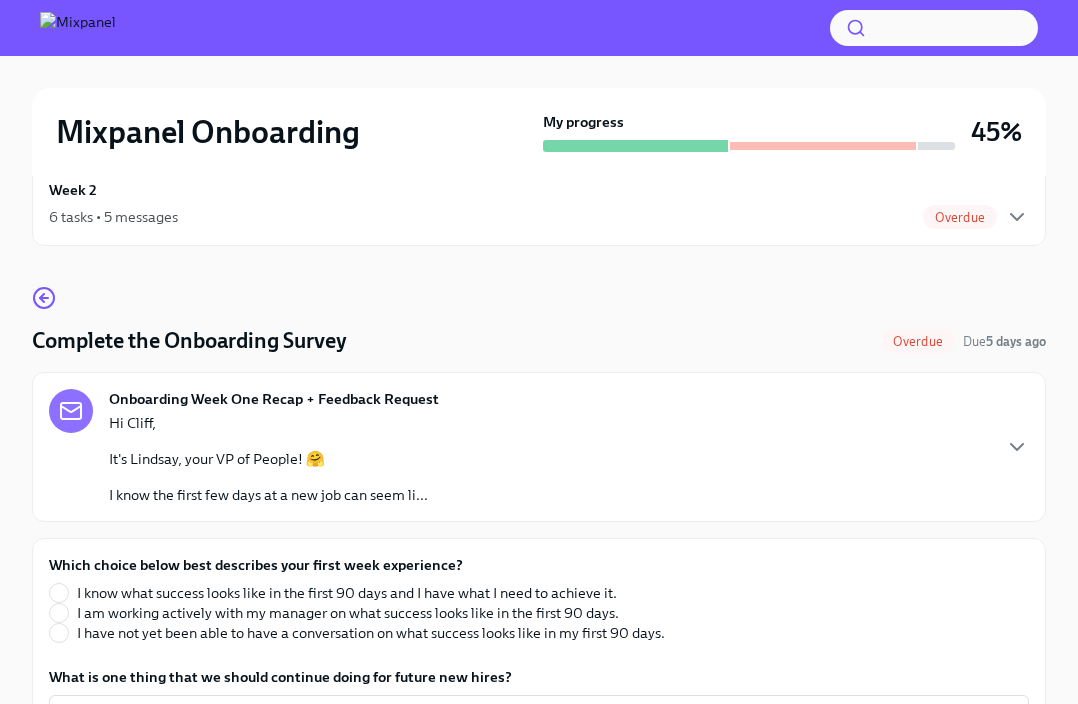 scroll, scrollTop: 0, scrollLeft: 0, axis: both 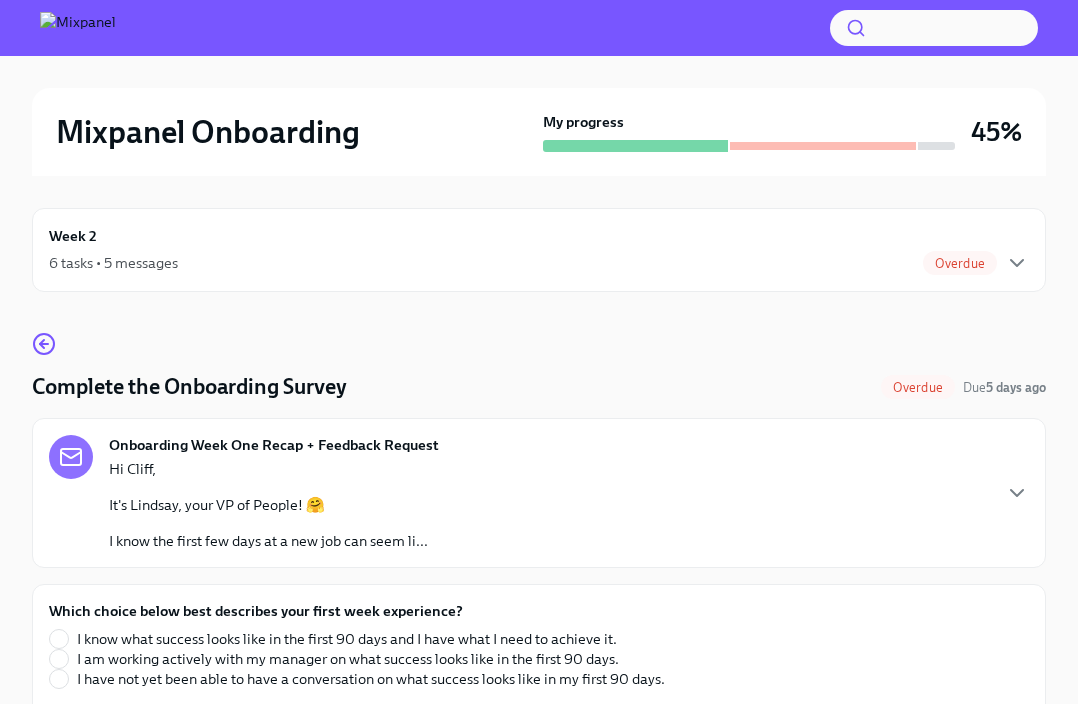 click on "Overdue" at bounding box center (960, 263) 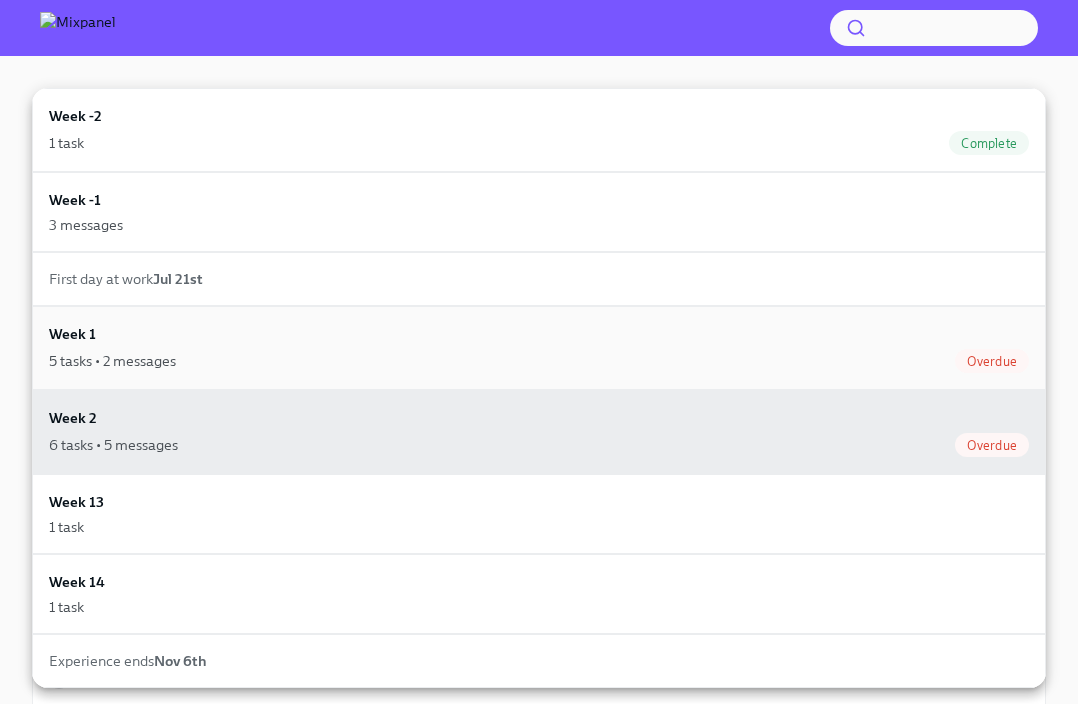 click on "5 tasks • 2 messages Overdue" at bounding box center [539, 361] 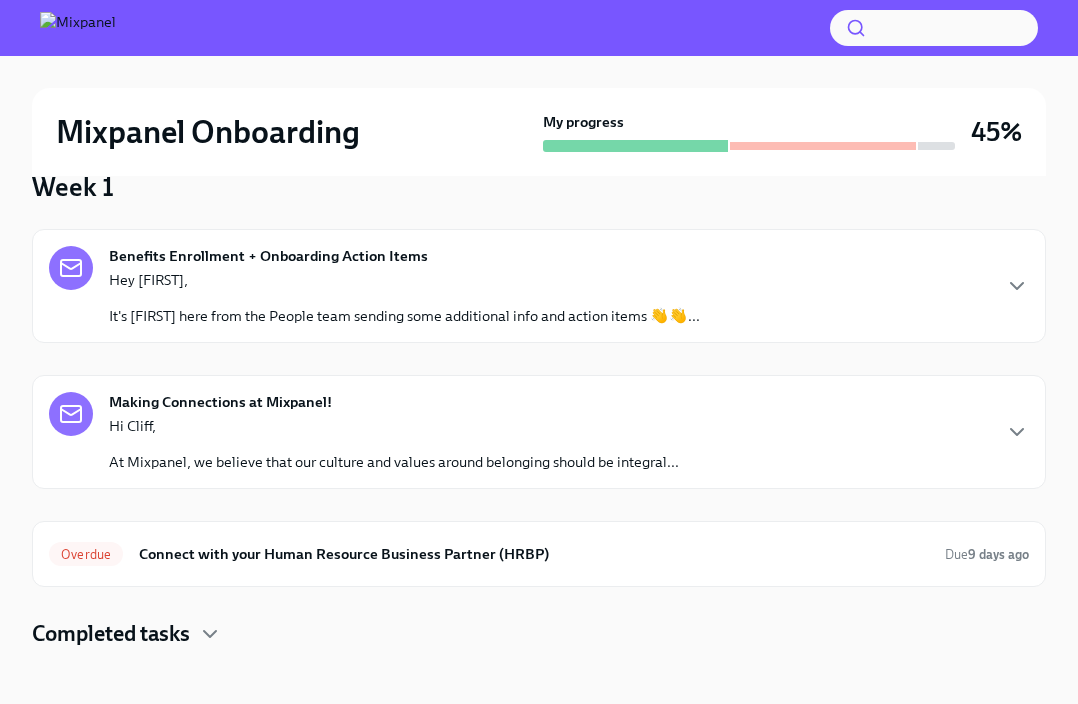 scroll, scrollTop: 180, scrollLeft: 0, axis: vertical 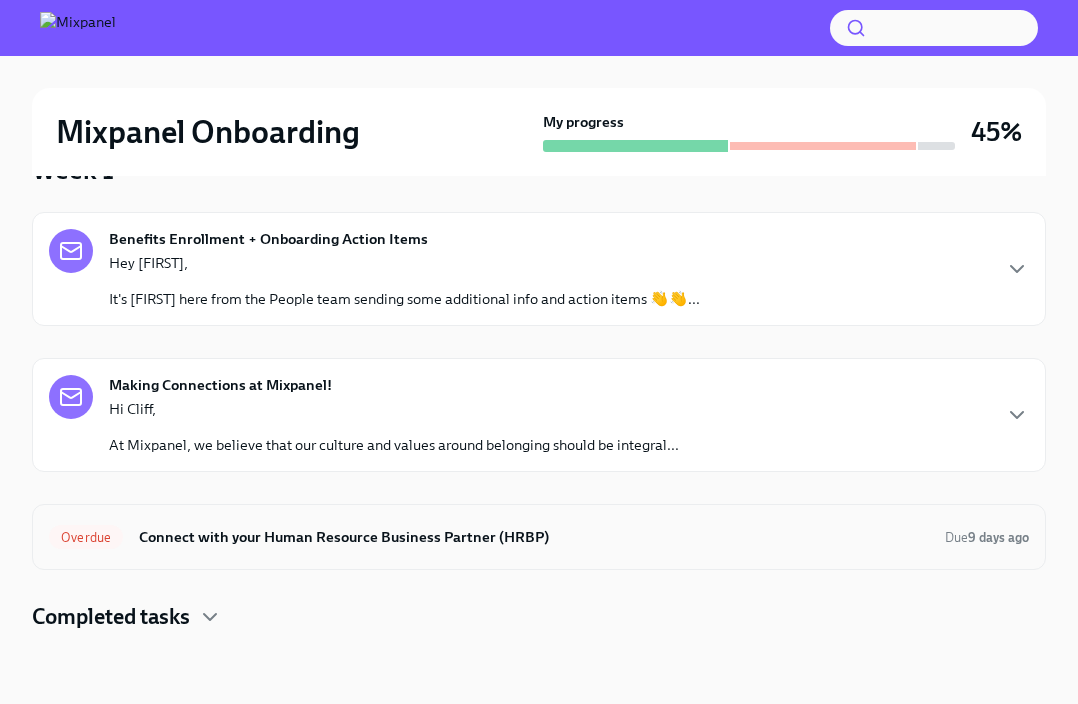 click on "Connect with your Human Resource Business Partner (HRBP)" at bounding box center [534, 537] 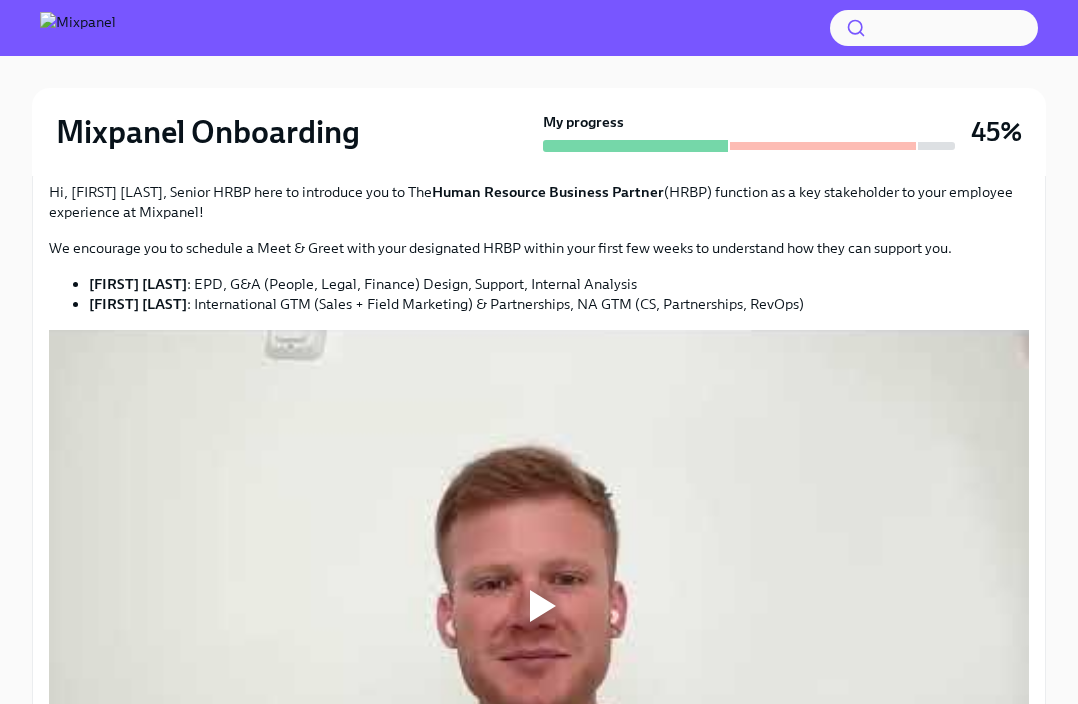 scroll, scrollTop: 260, scrollLeft: 0, axis: vertical 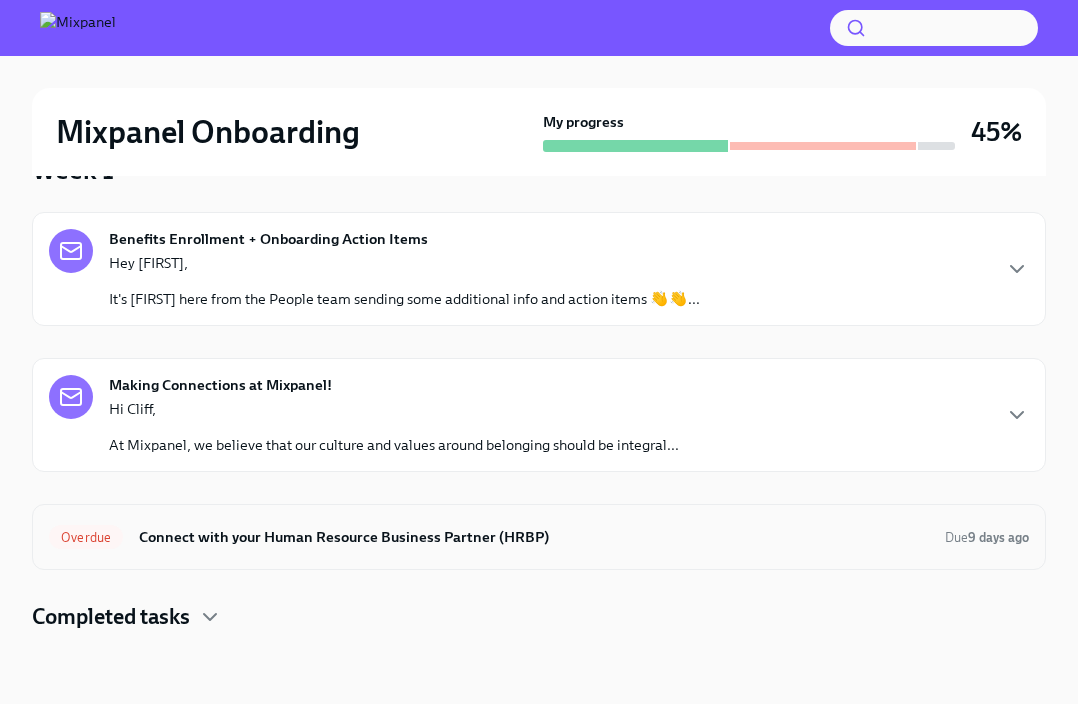 click on "Overdue Connect with your Human Resource Business Partner (HRBP) Due  9 days ago" at bounding box center (539, 537) 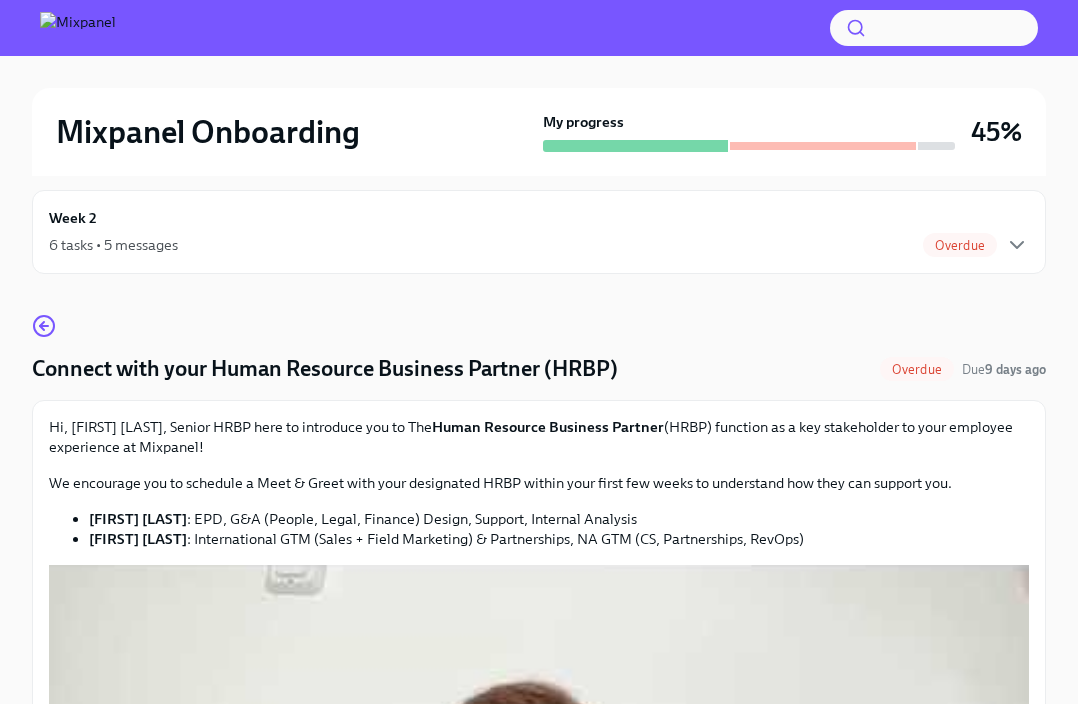 scroll, scrollTop: 0, scrollLeft: 0, axis: both 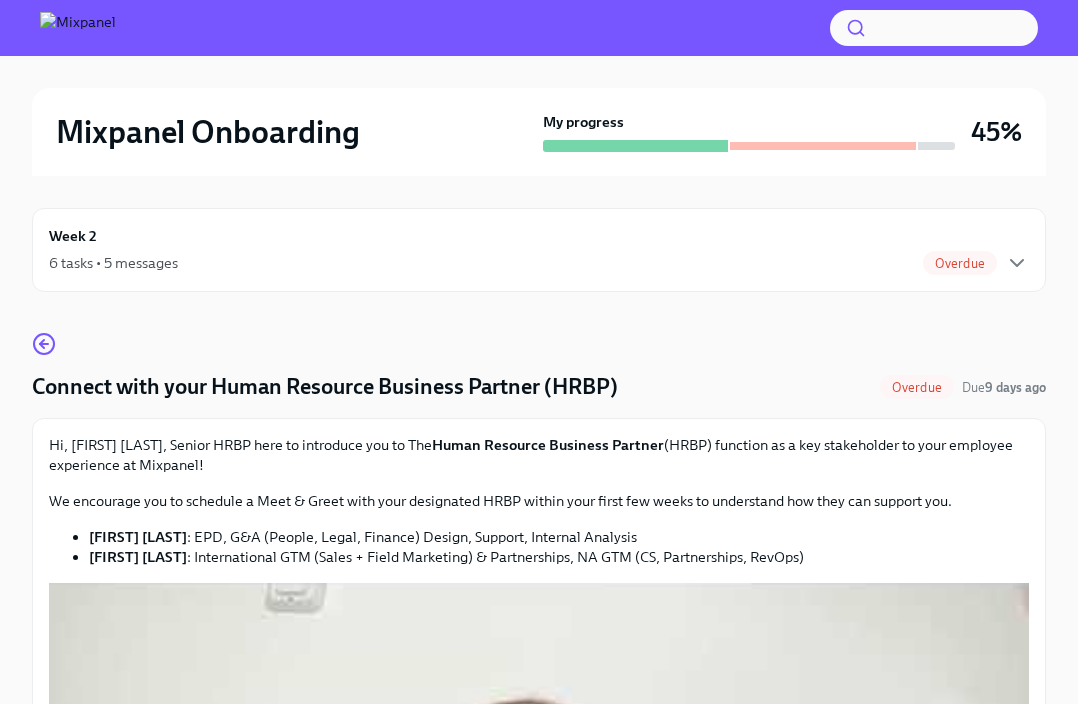 click on "Overdue" at bounding box center (917, 387) 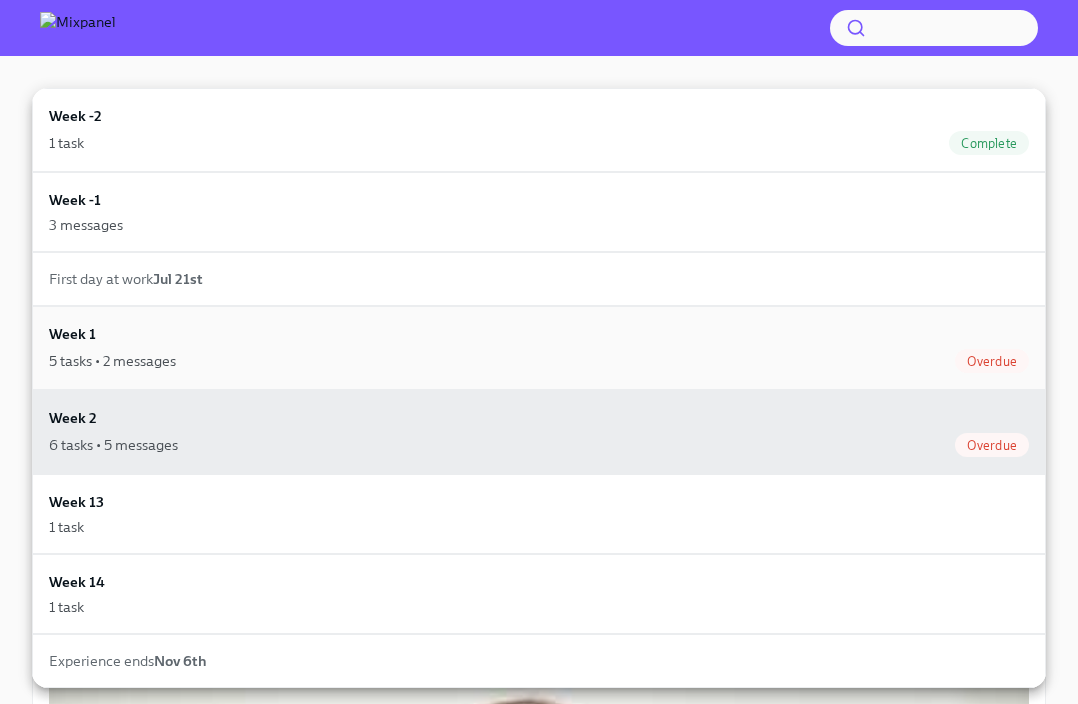 click on "Week 1 5 tasks • 2 messages Overdue" at bounding box center [539, 348] 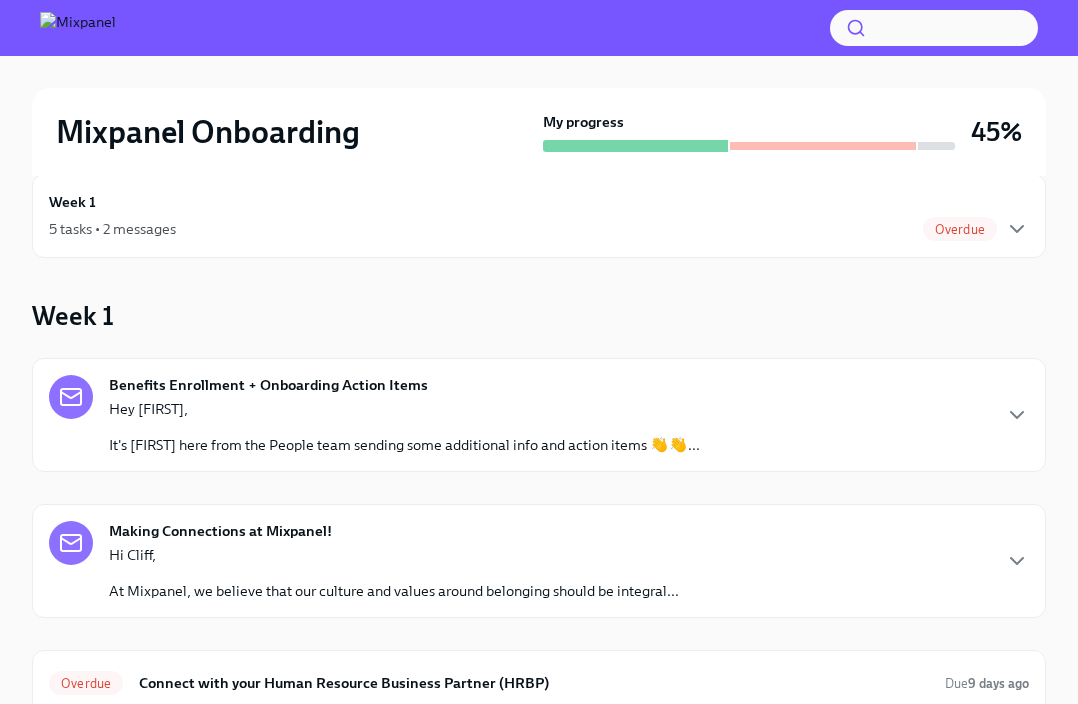 scroll, scrollTop: 0, scrollLeft: 0, axis: both 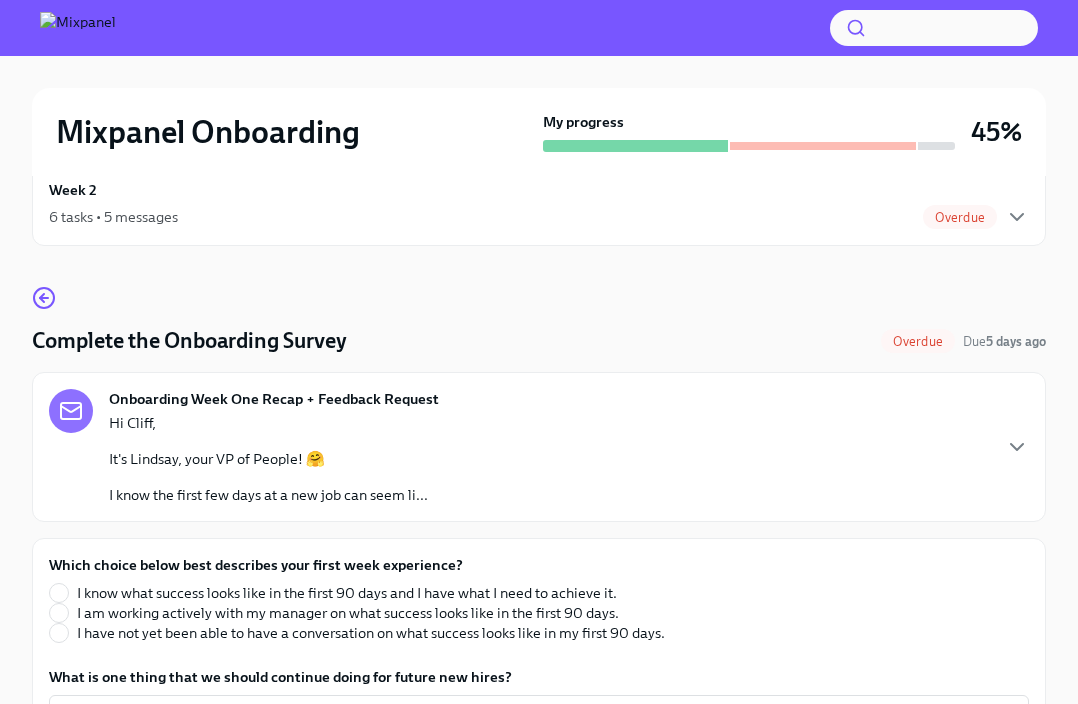click on "Onboarding Week One Recap + Feedback Request Hi [FIRST],
It's [FIRST], your VP of People! 🤗
I know the first few days at a new job can seem li..." at bounding box center [539, 447] 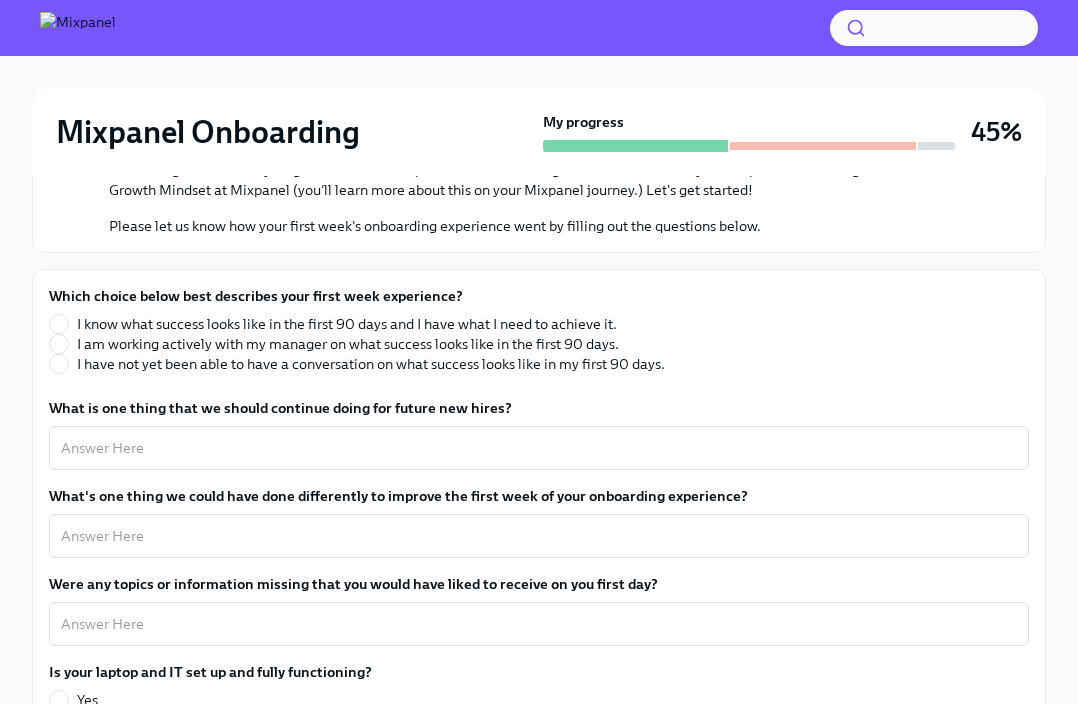 scroll, scrollTop: 664, scrollLeft: 0, axis: vertical 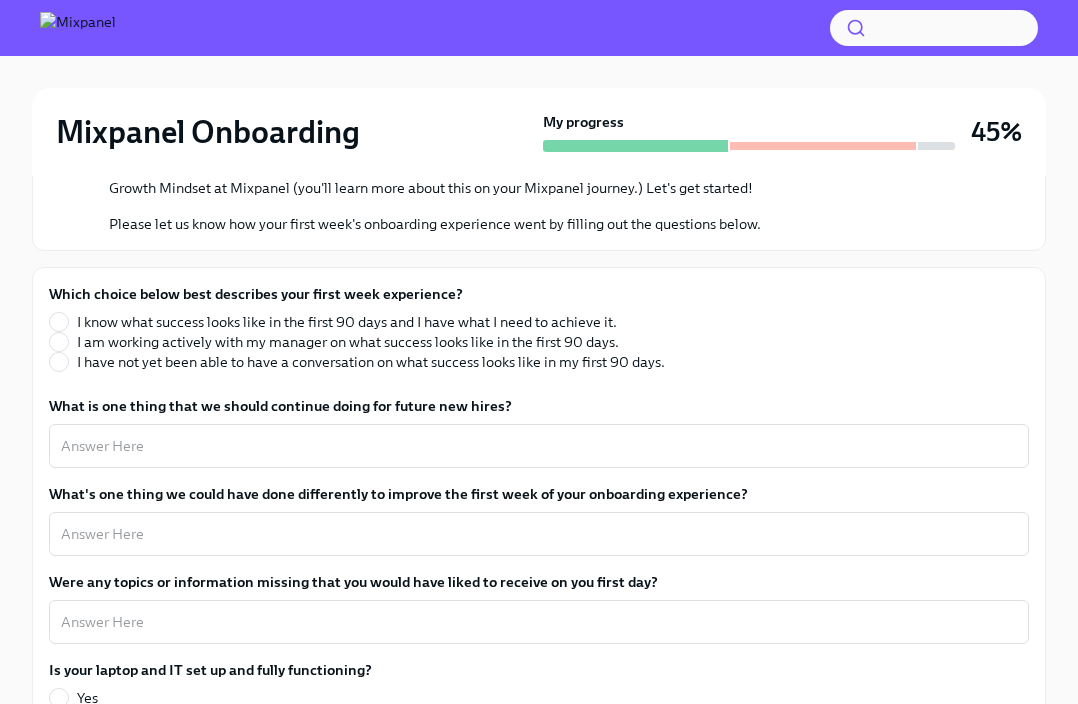 click on "I know what success looks like in the first 90 days and I have what I need to achieve it." at bounding box center [347, 322] 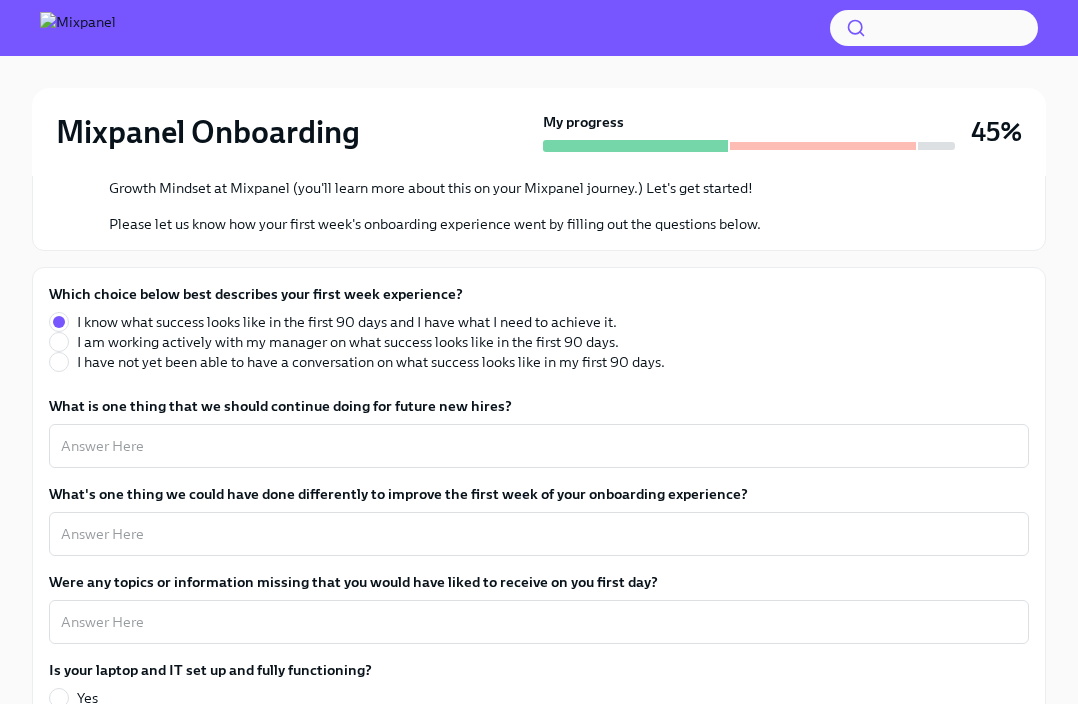 click on "I am working actively with my manager on what success looks like in the first 90 days." at bounding box center (348, 342) 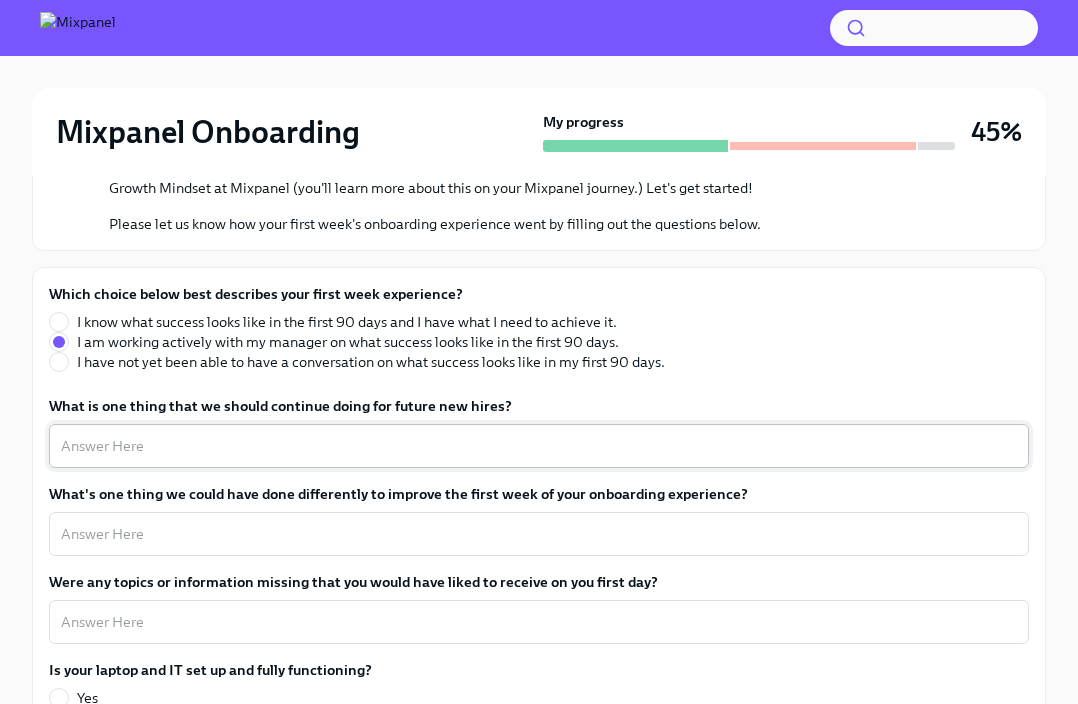 click on "What is one thing that we should continue doing for future new hires?" at bounding box center [539, 446] 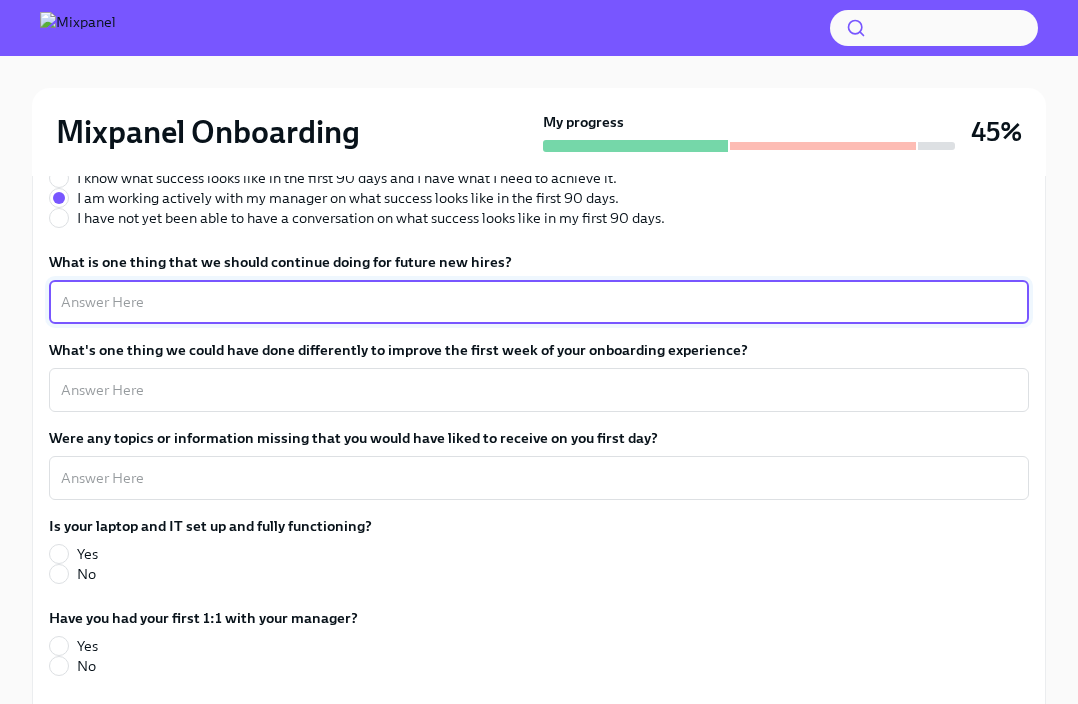 scroll, scrollTop: 816, scrollLeft: 0, axis: vertical 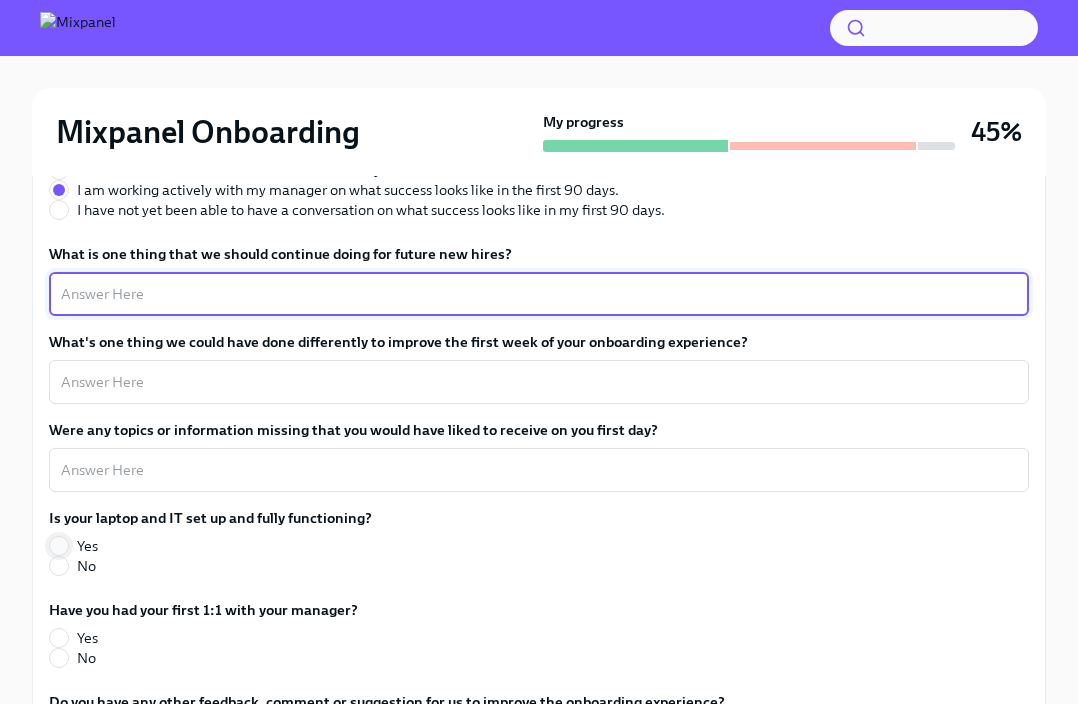 click on "Yes" at bounding box center [59, 546] 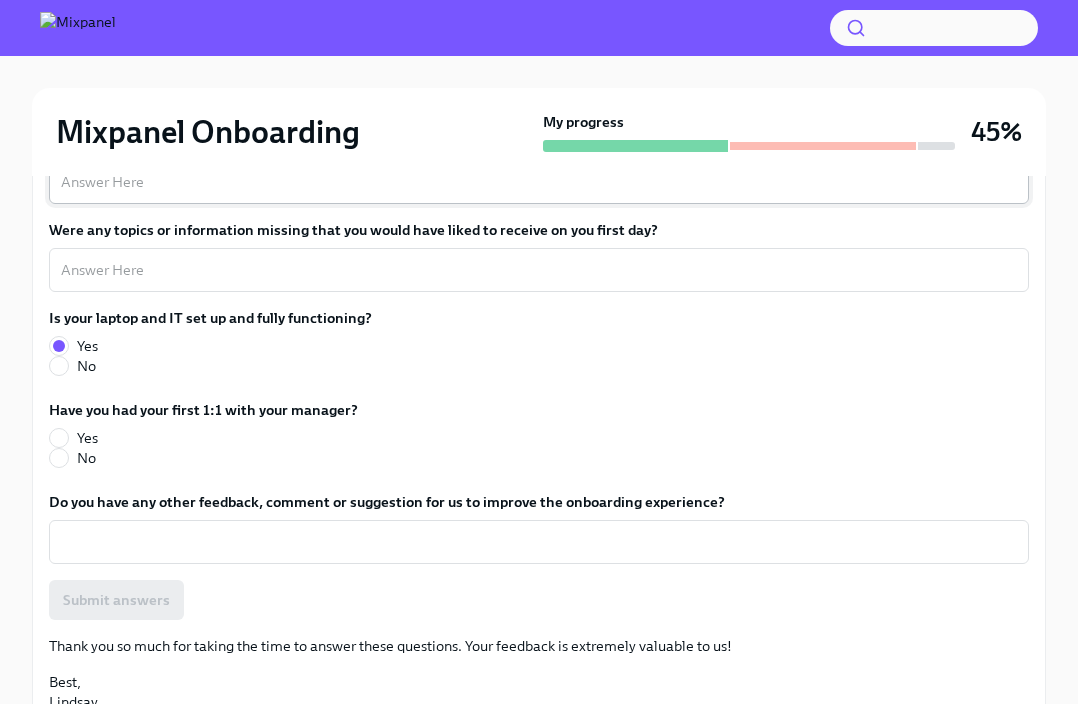 scroll, scrollTop: 1044, scrollLeft: 0, axis: vertical 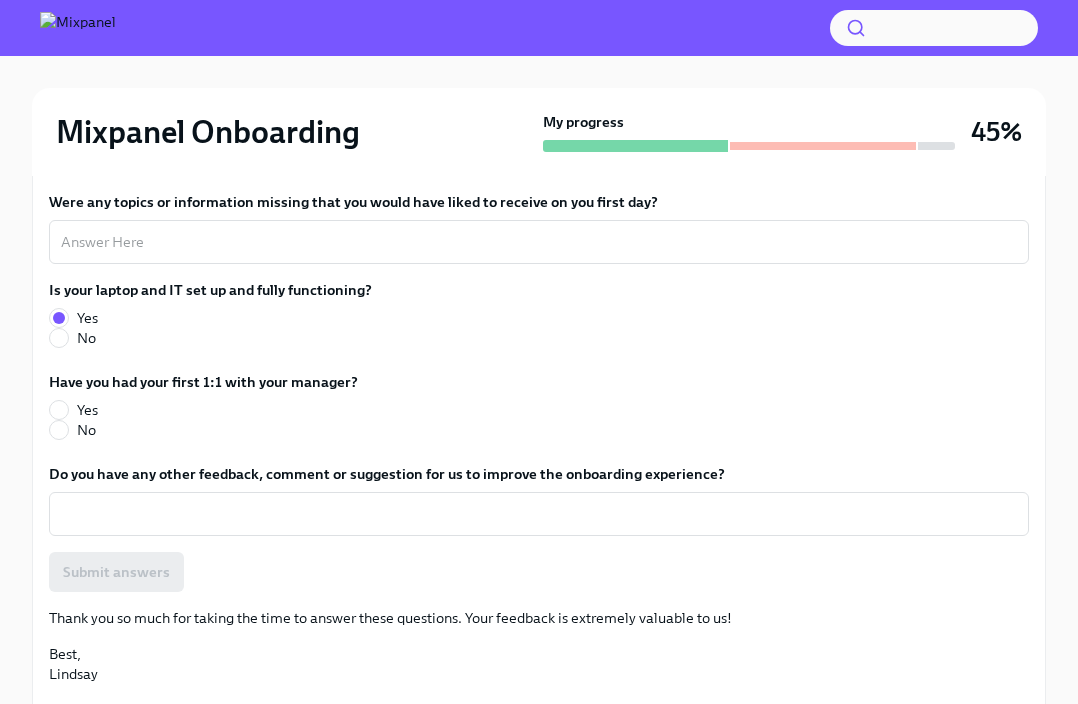 click on "Yes" at bounding box center (195, 410) 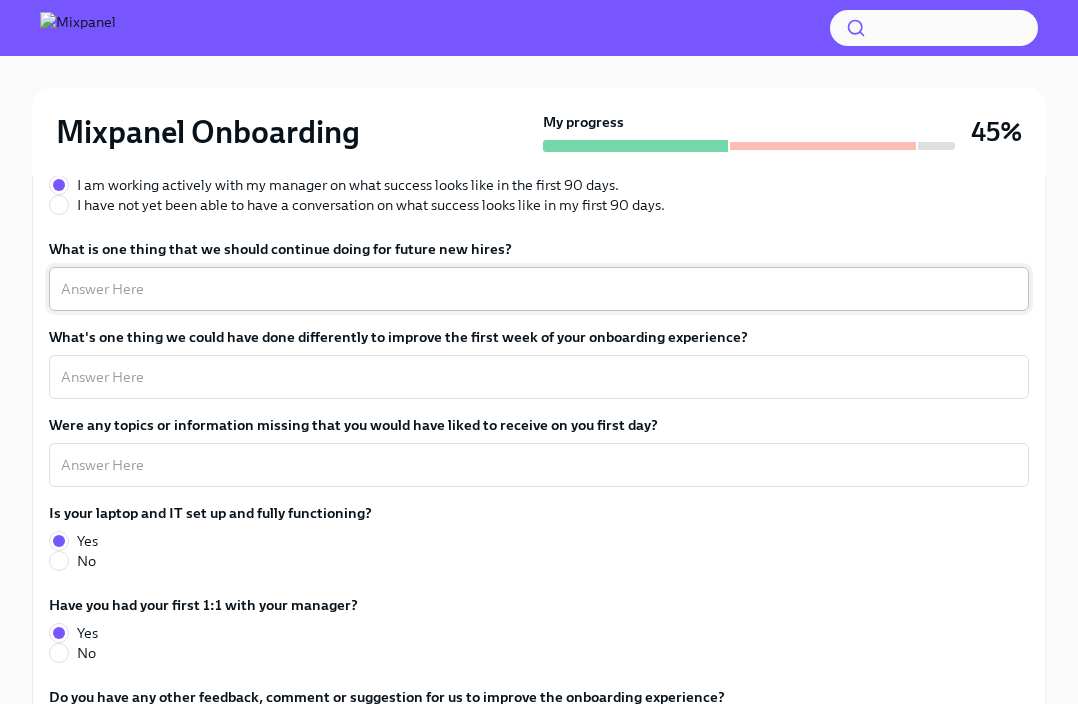 scroll, scrollTop: 812, scrollLeft: 0, axis: vertical 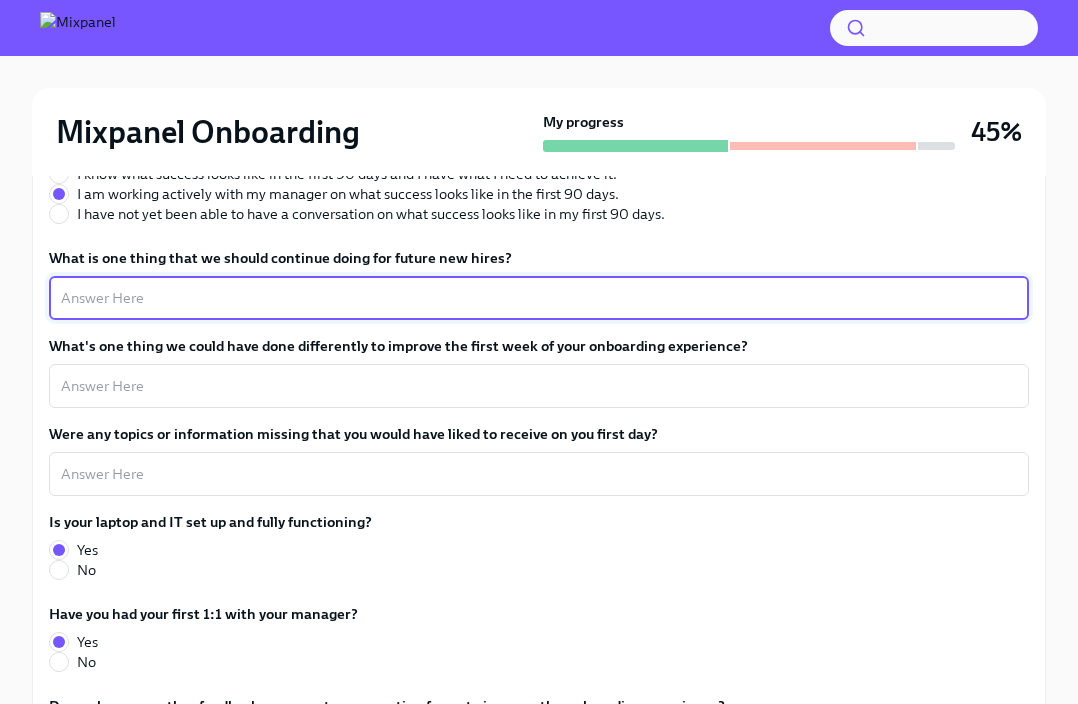 click on "What is one thing that we should continue doing for future new hires?" at bounding box center [539, 298] 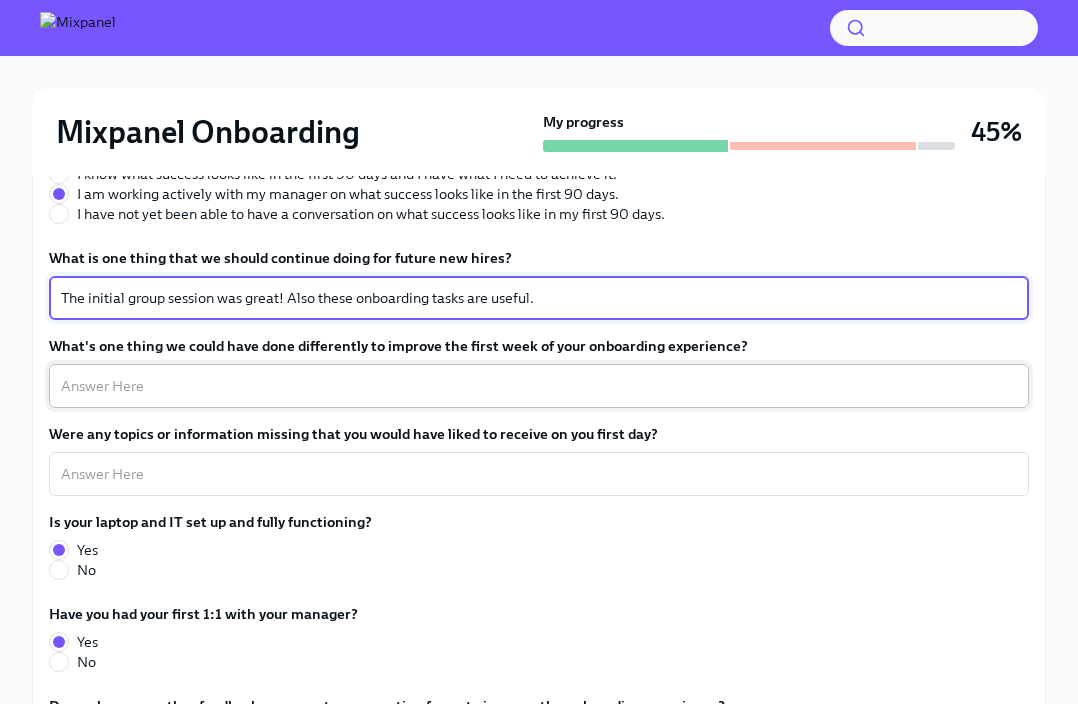 type on "The initial group session was great! Also these onboarding tasks are useful." 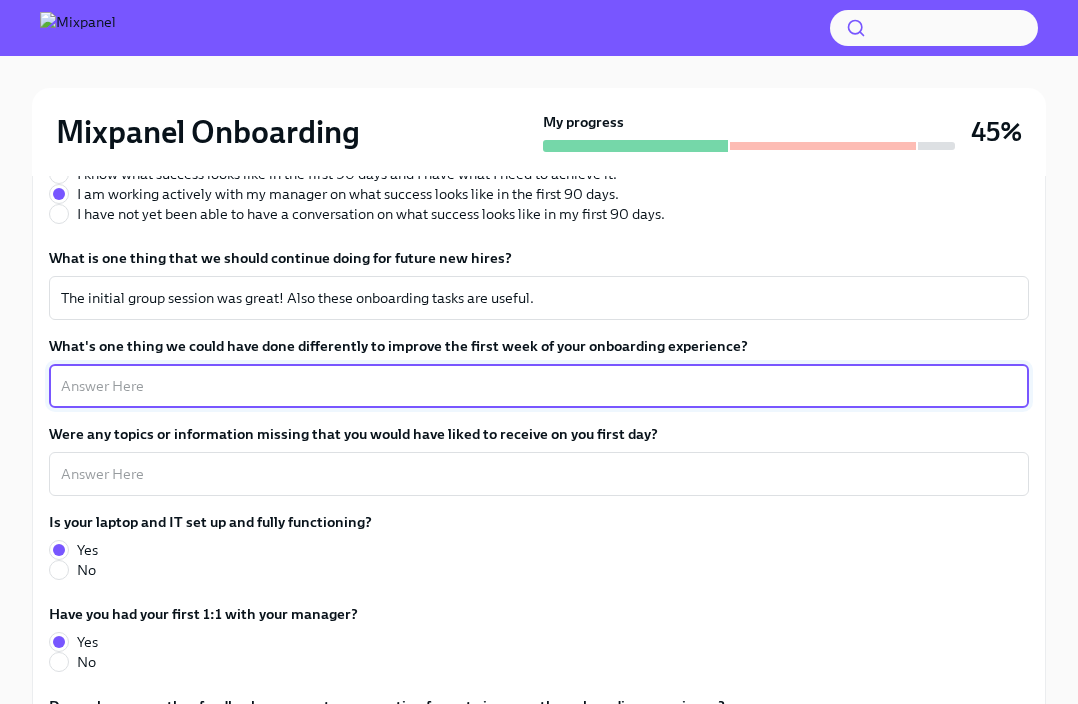 click on "What's one thing we could have done differently to improve the first week of your onboarding experience?" at bounding box center [539, 386] 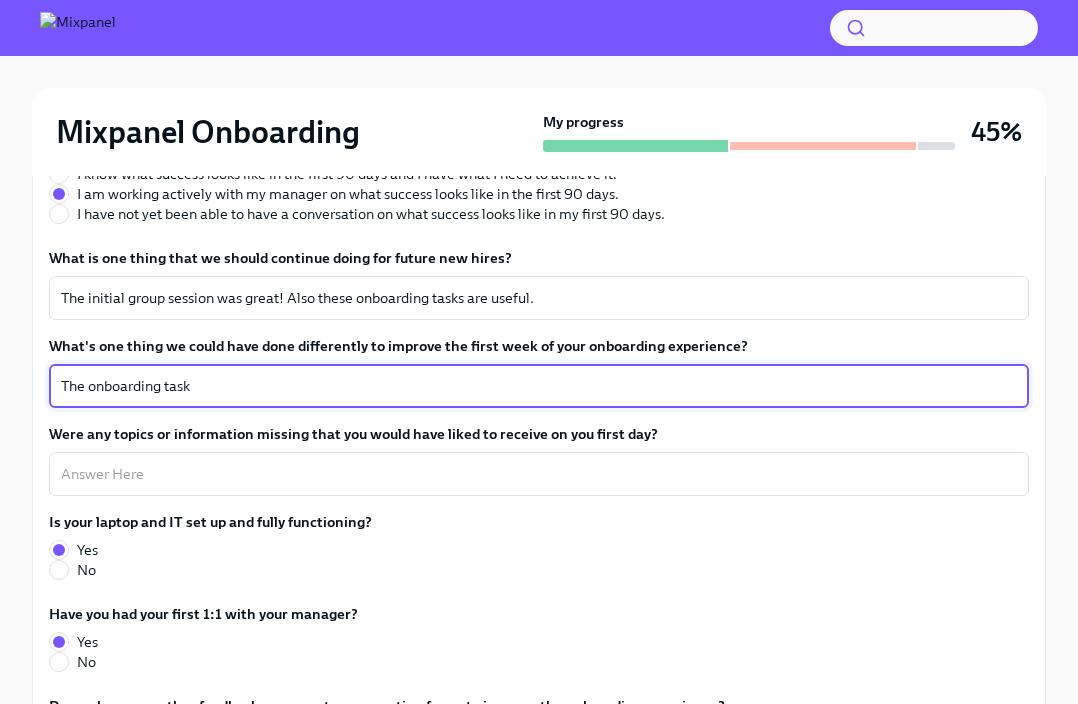 type on "The onboarding tasks" 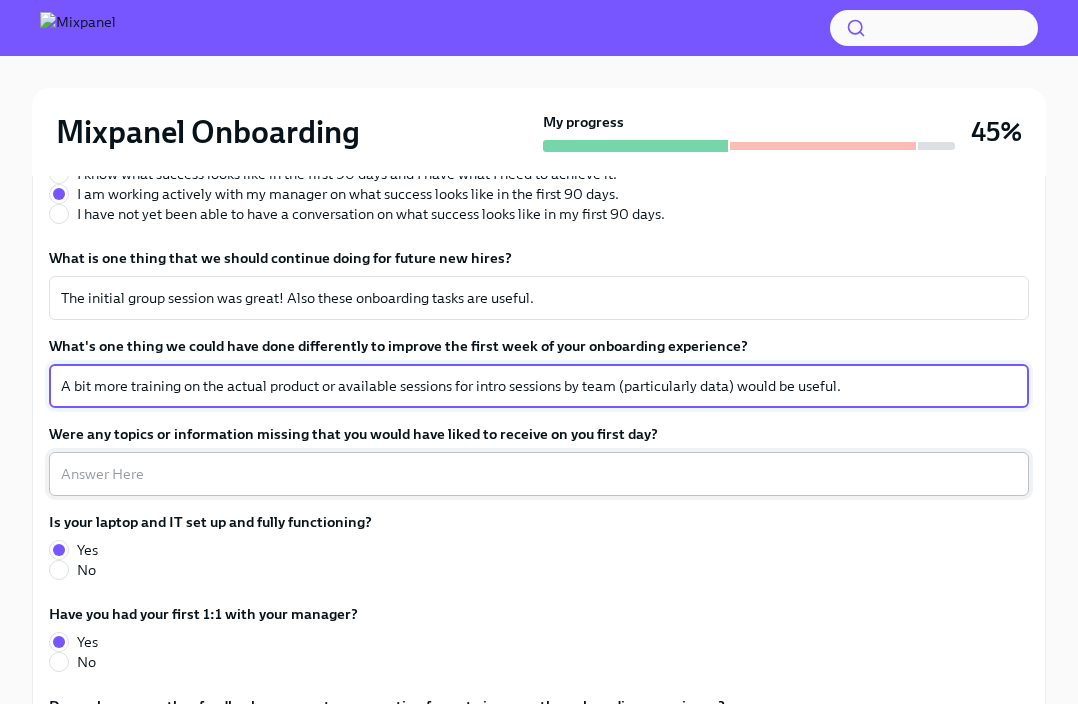 type on "A bit more training on the actual product or available sessions for intro sessions by team (particularly data) would be useful." 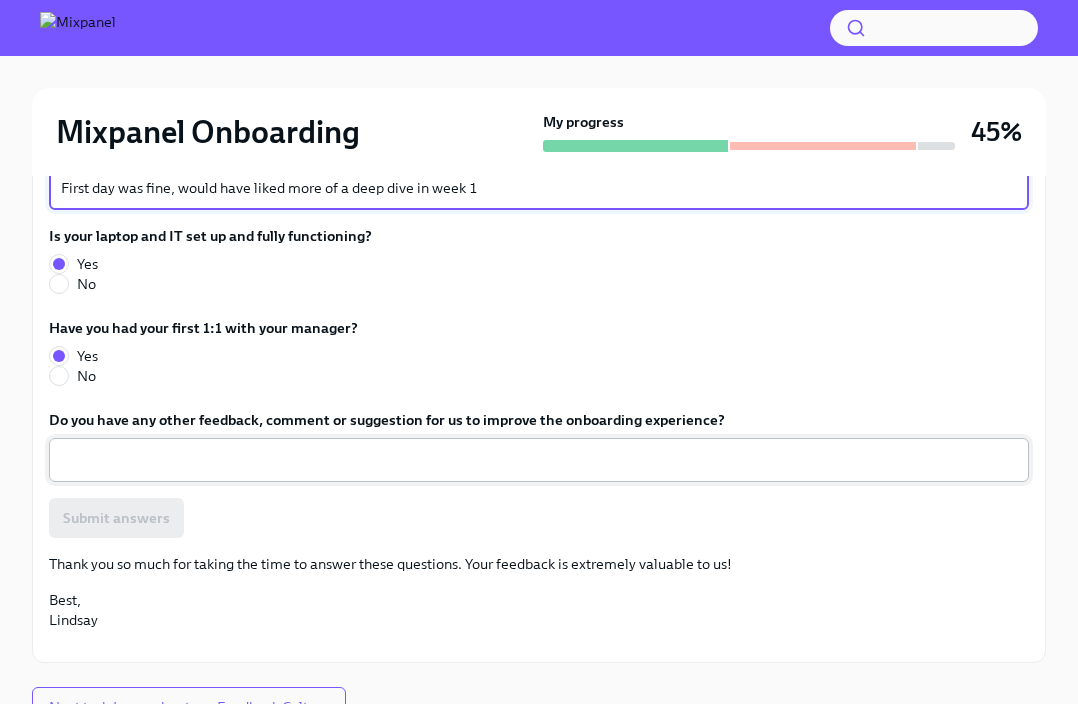 scroll, scrollTop: 1118, scrollLeft: 0, axis: vertical 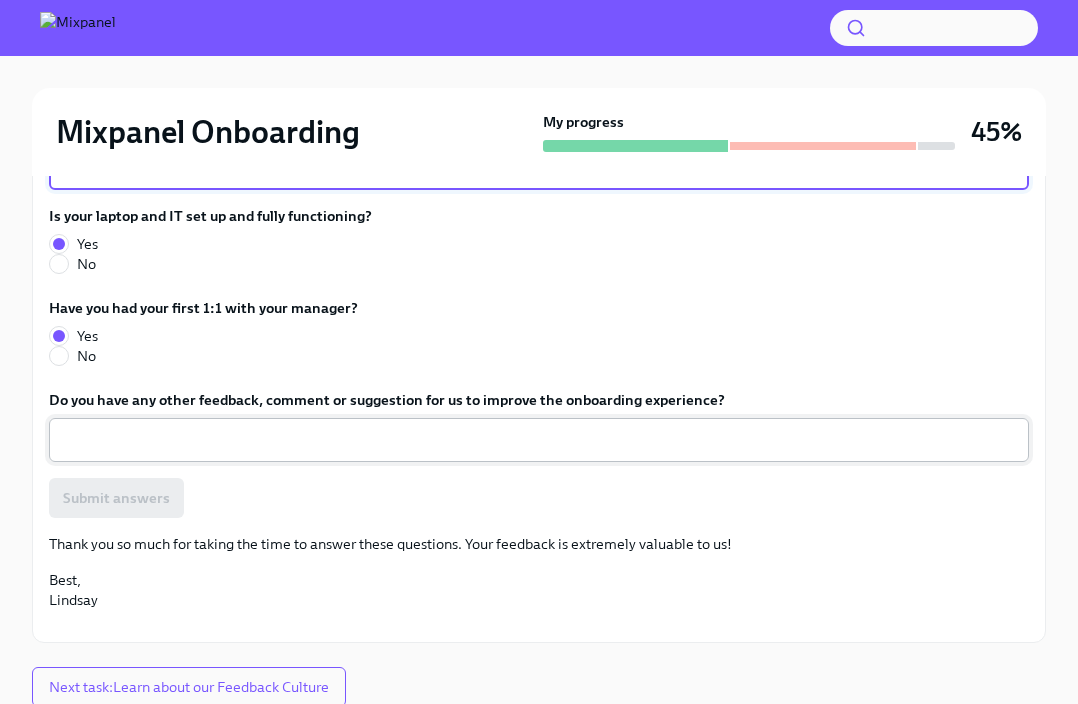 type on "First day was fine, would have liked more of a deep dive in week 1" 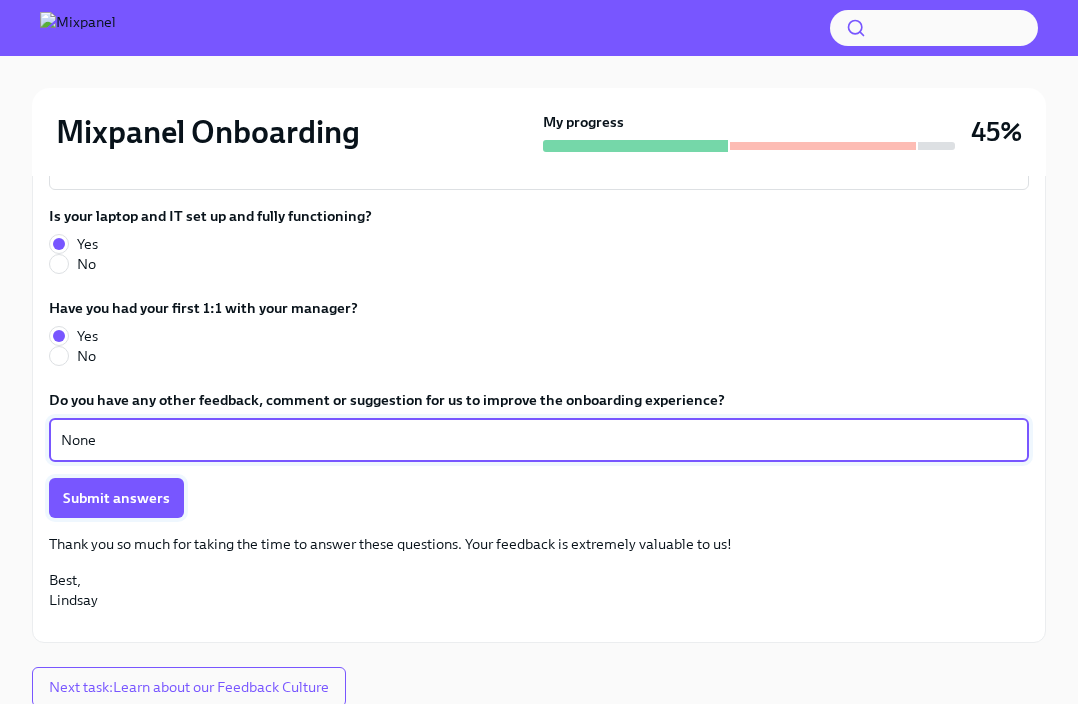 type on "None" 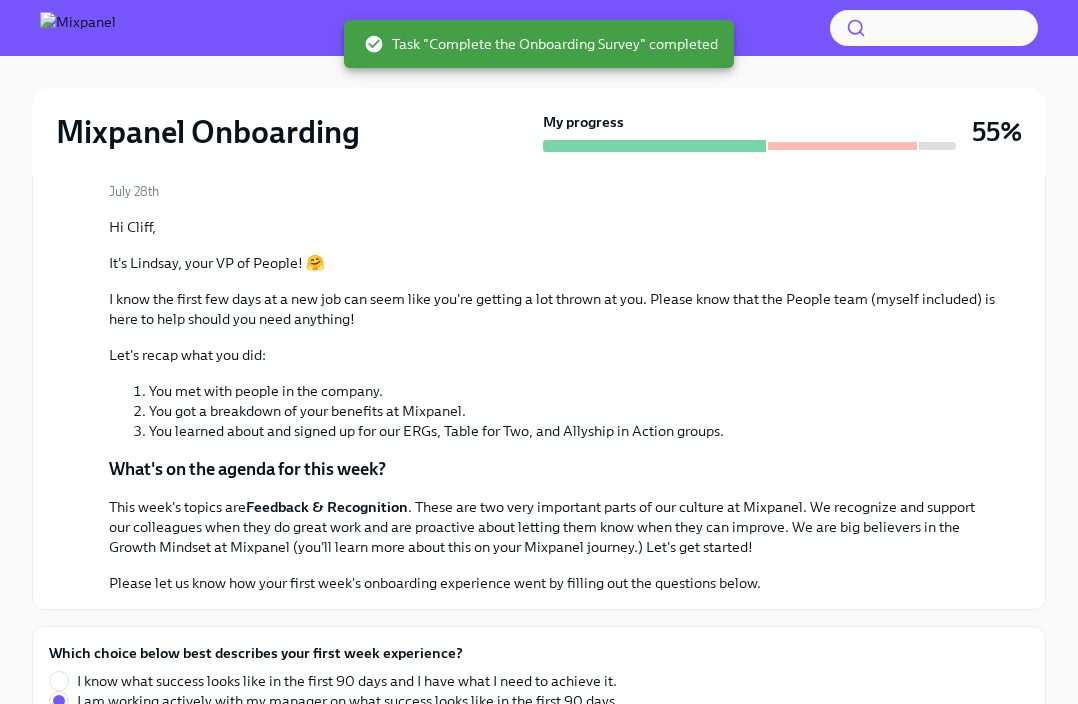 scroll, scrollTop: 0, scrollLeft: 0, axis: both 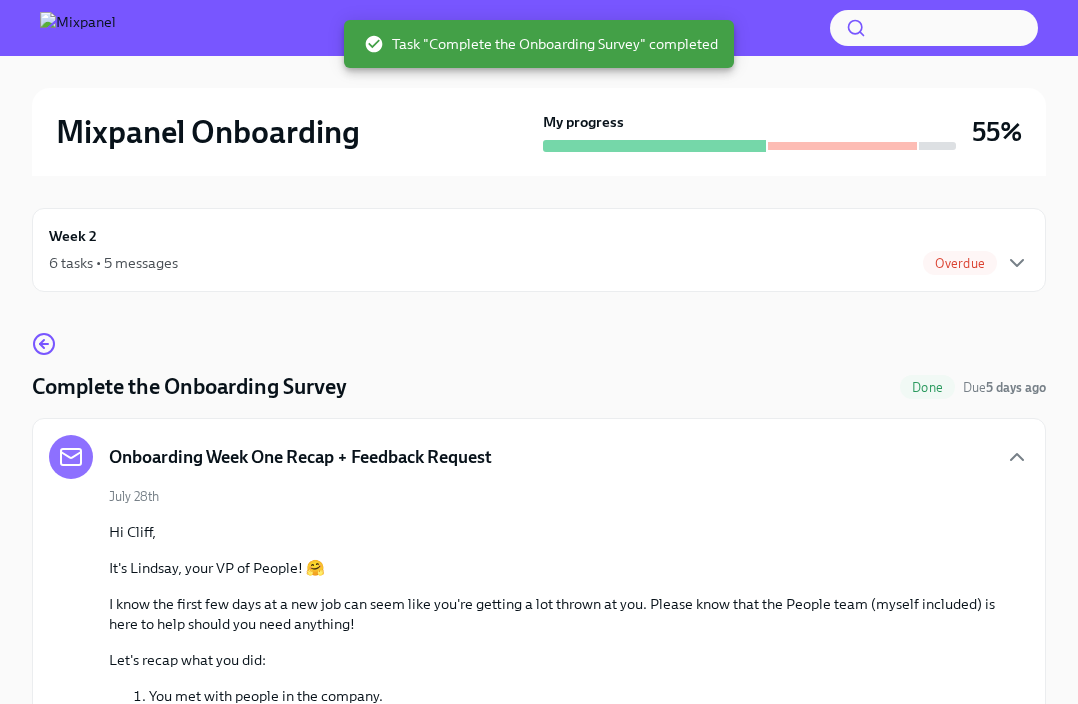 click on "Mixpanel Onboarding" at bounding box center [208, 132] 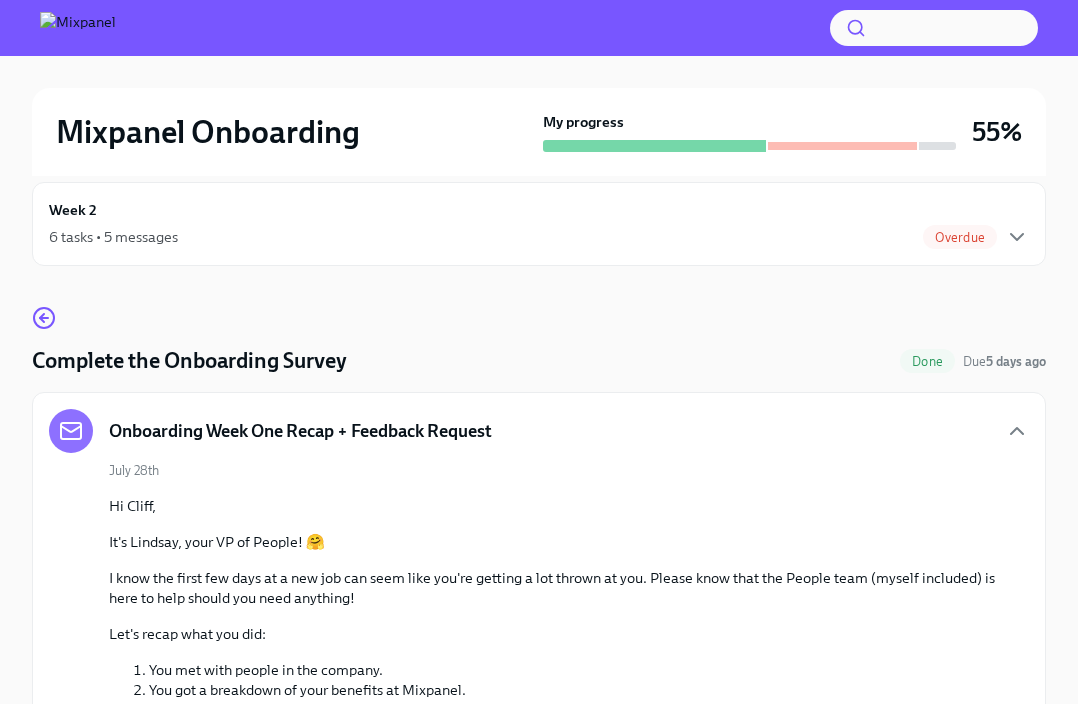 click on "Week 2 6 tasks • 5 messages Overdue" at bounding box center [539, 224] 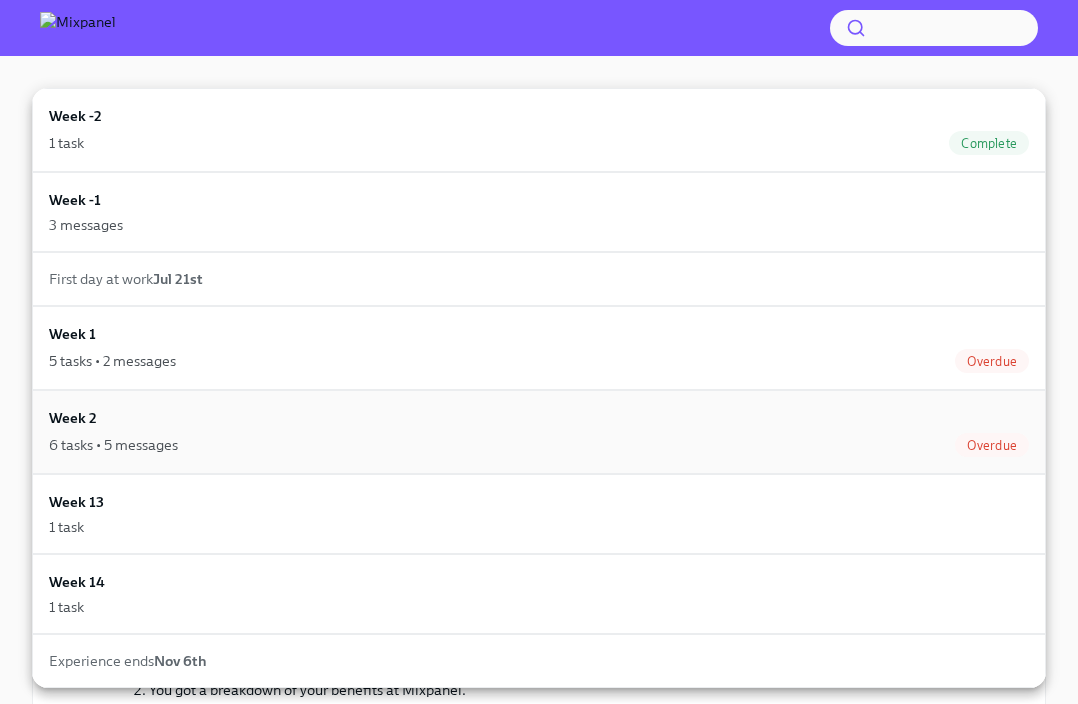 click on "Week 2 6 tasks • 5 messages Overdue" at bounding box center [539, 432] 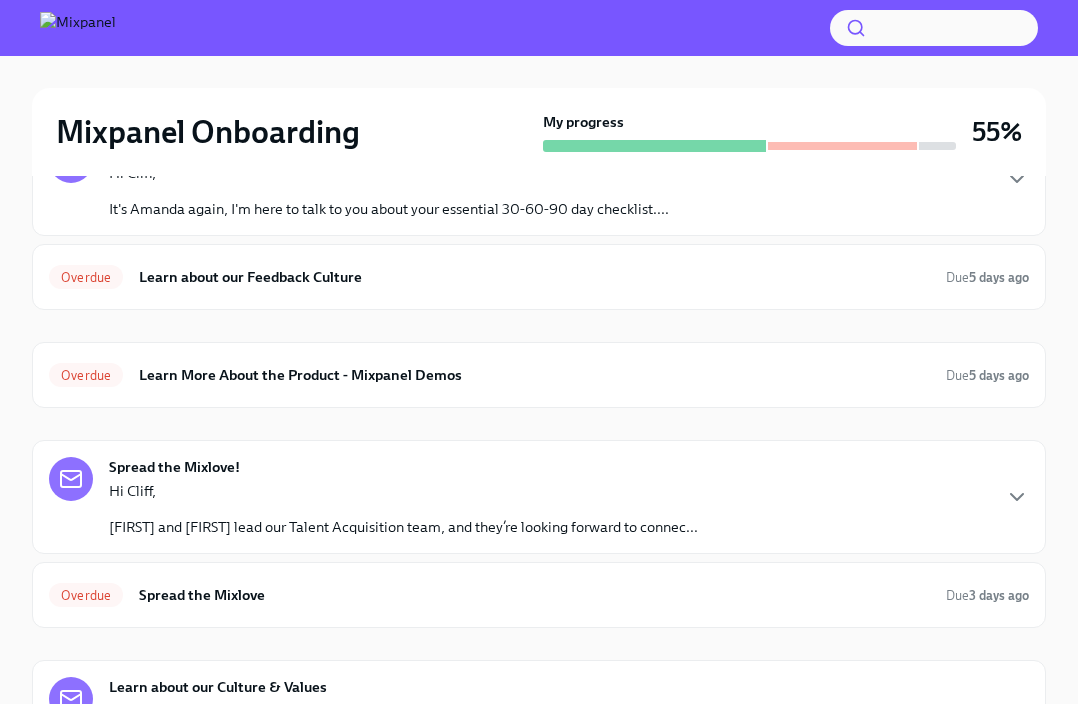 scroll, scrollTop: 547, scrollLeft: 0, axis: vertical 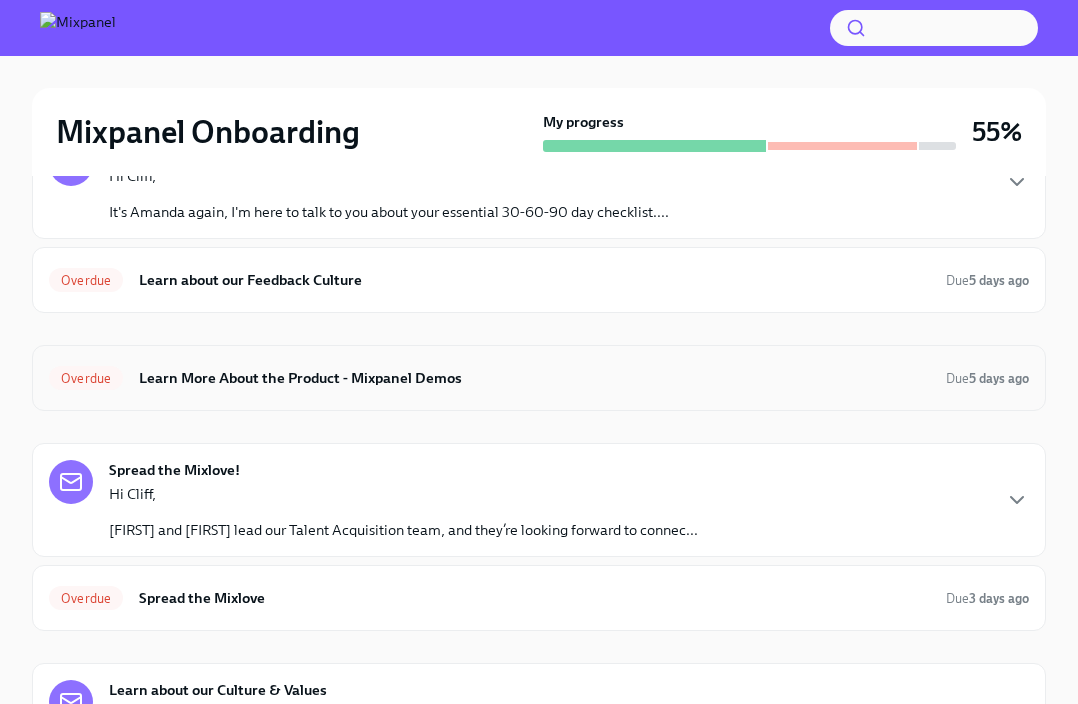click on "Learn More About the Product - Mixpanel Demos" at bounding box center (534, 378) 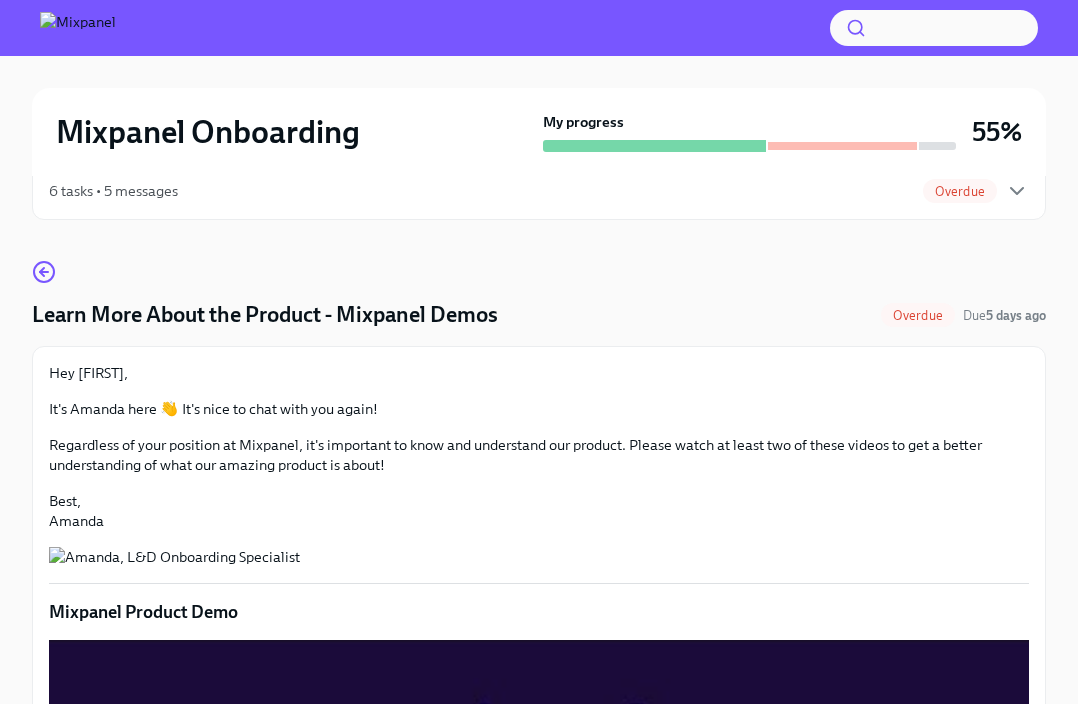 scroll, scrollTop: 0, scrollLeft: 0, axis: both 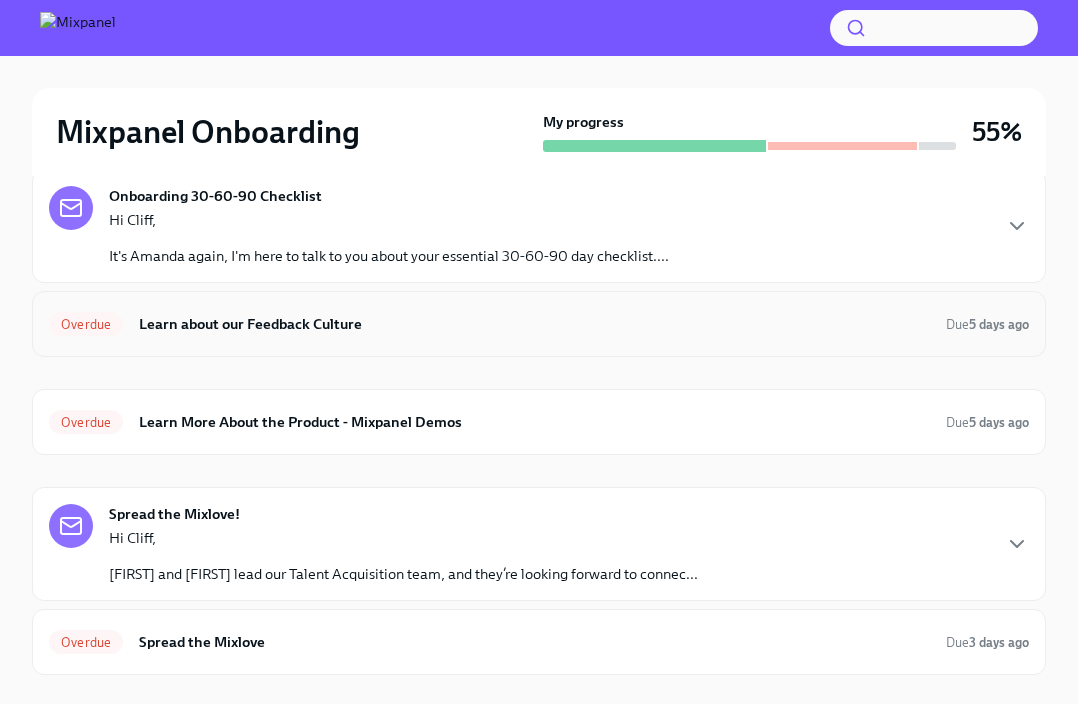 click on "Overdue Learn about our Feedback Culture Due  5 days ago" at bounding box center (539, 324) 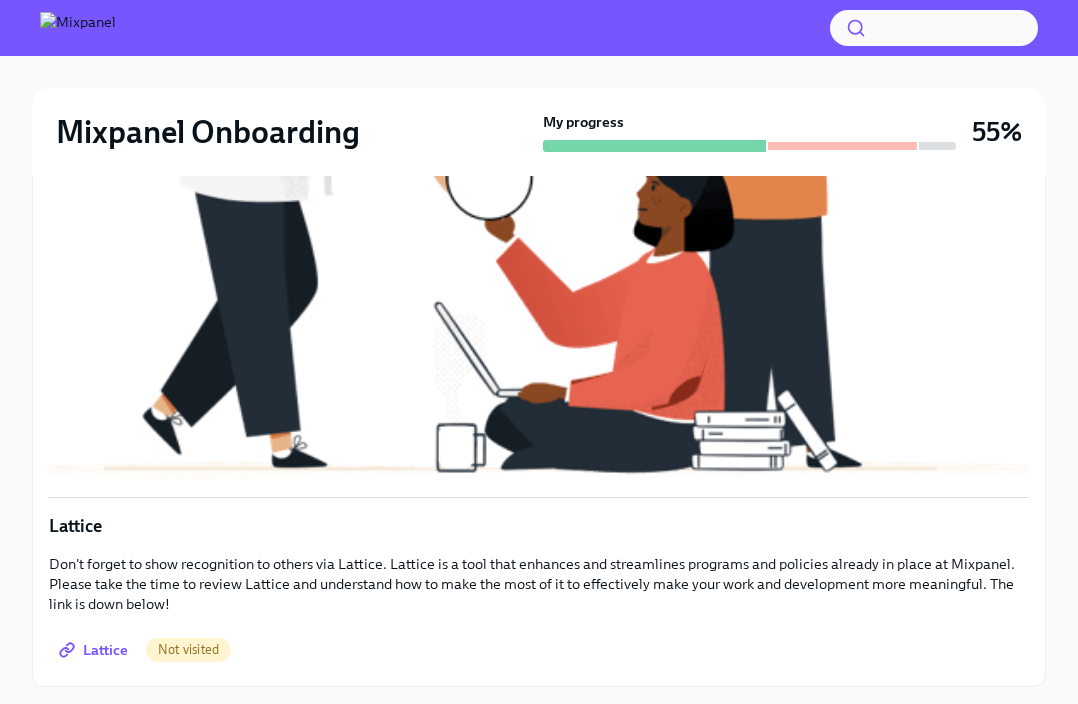 scroll, scrollTop: 994, scrollLeft: 0, axis: vertical 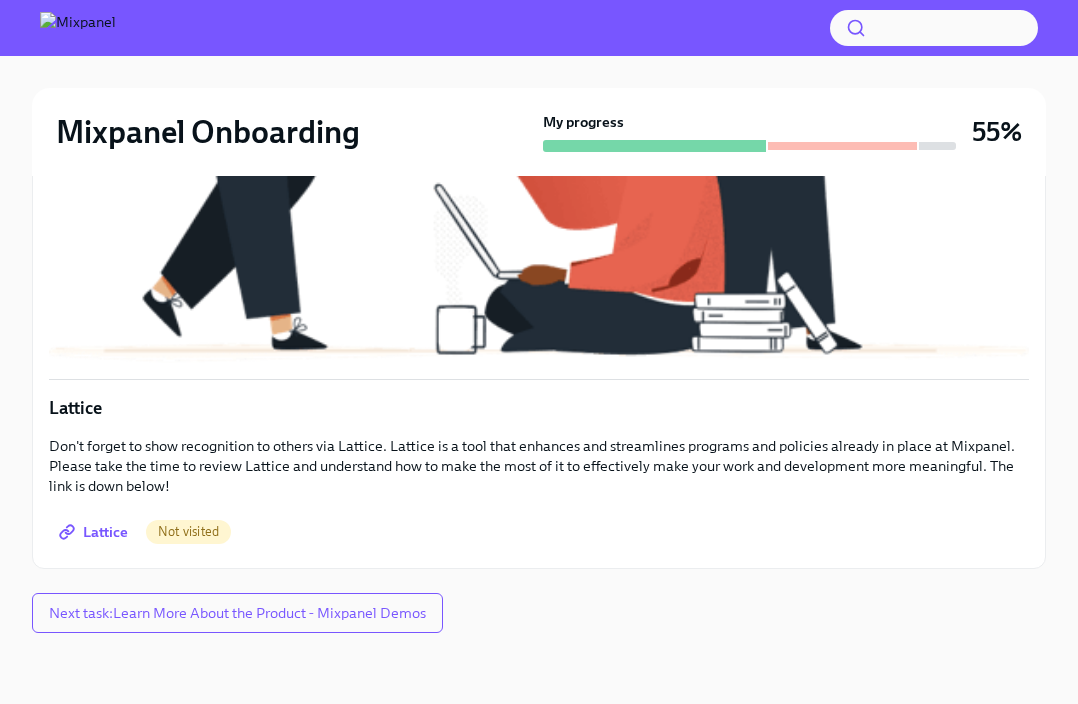 click on "Lattice" at bounding box center [95, 532] 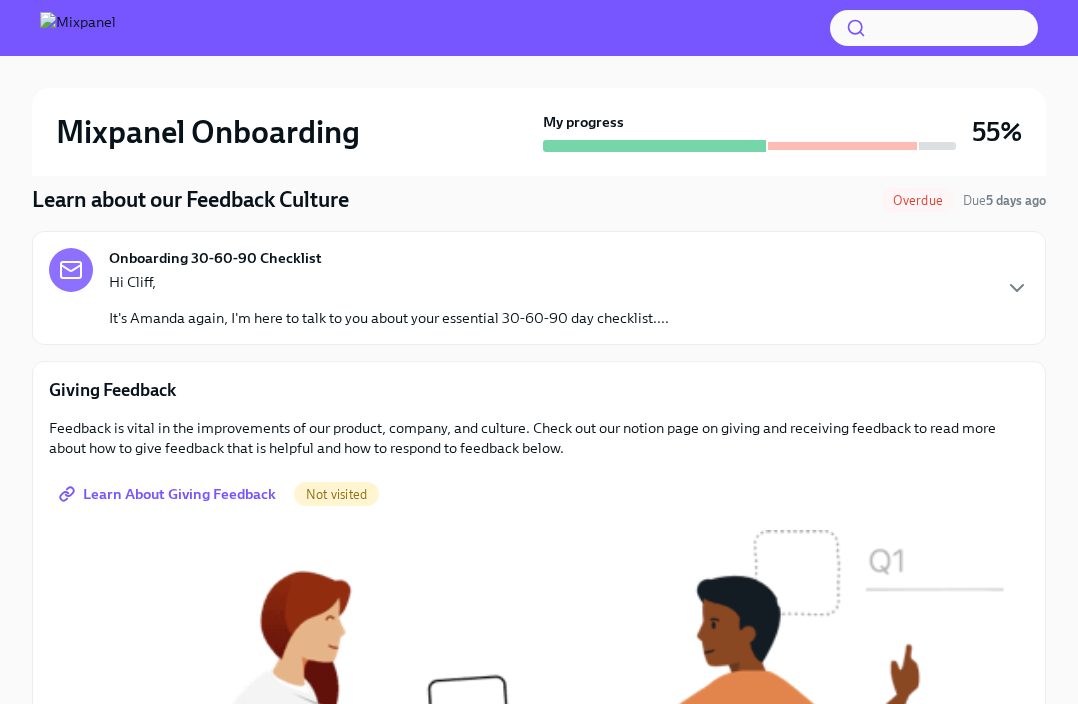 scroll, scrollTop: 503, scrollLeft: 0, axis: vertical 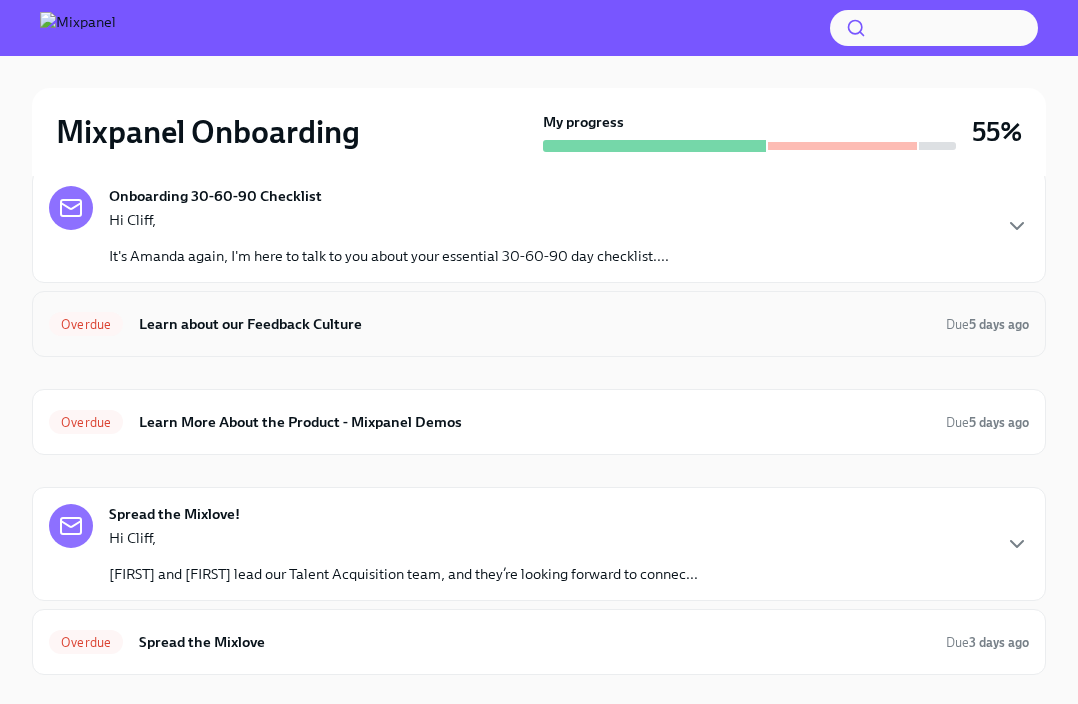 click on "Learn about our Feedback Culture" at bounding box center [534, 324] 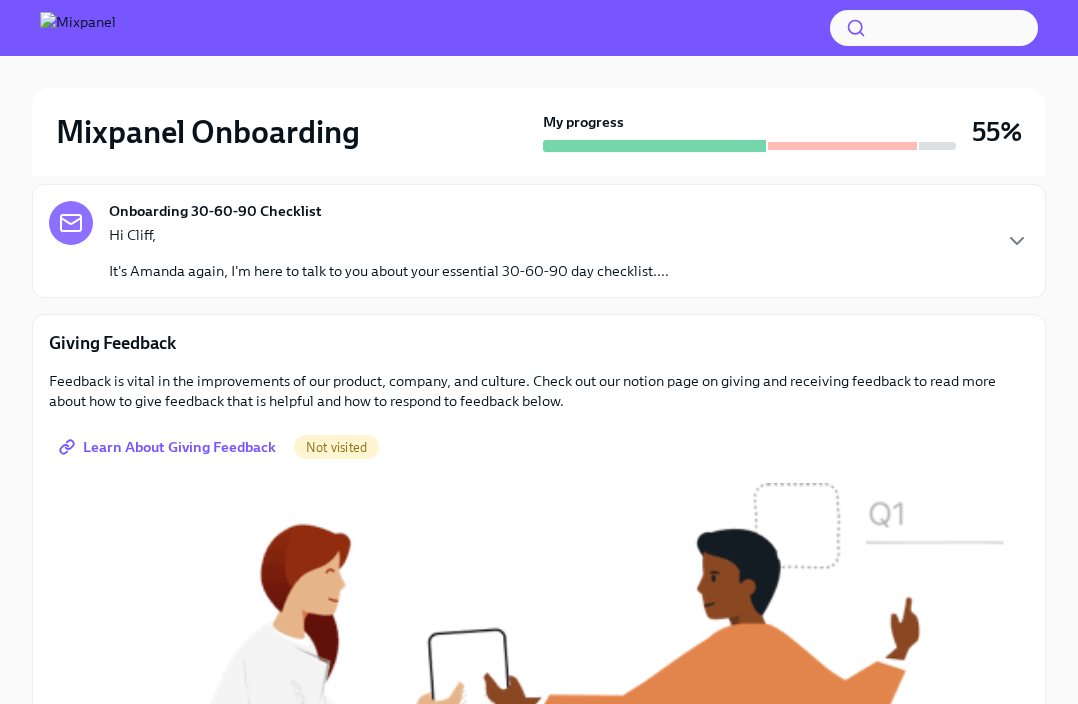 scroll, scrollTop: 272, scrollLeft: 0, axis: vertical 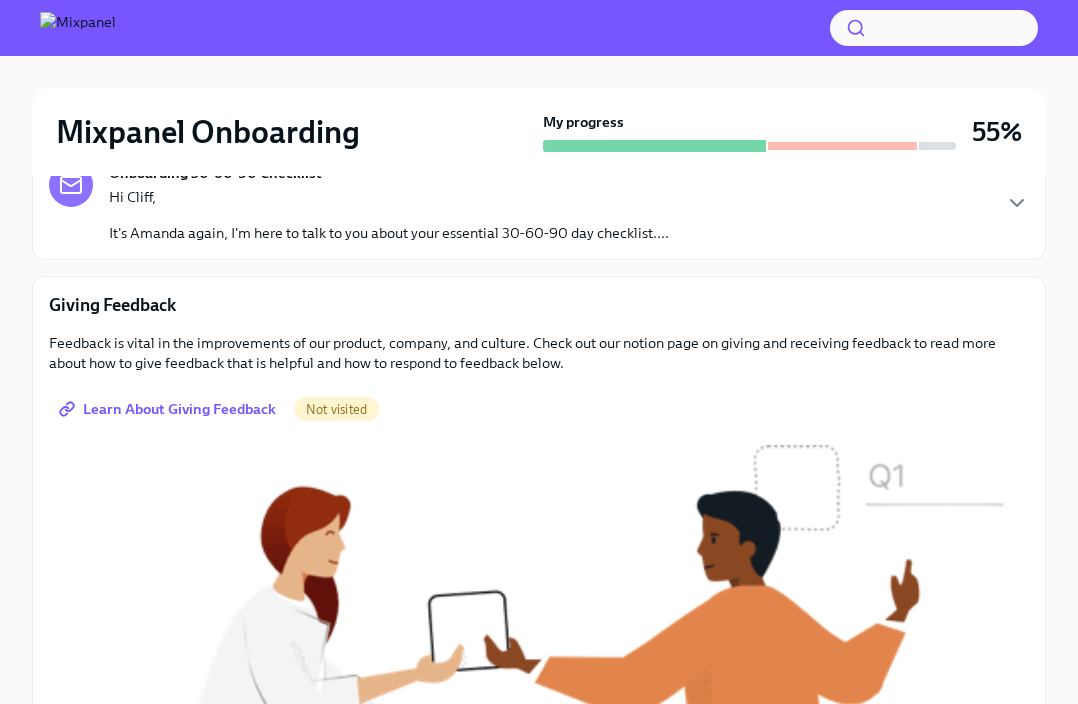 click on "Learn About Giving Feedback" at bounding box center (169, 409) 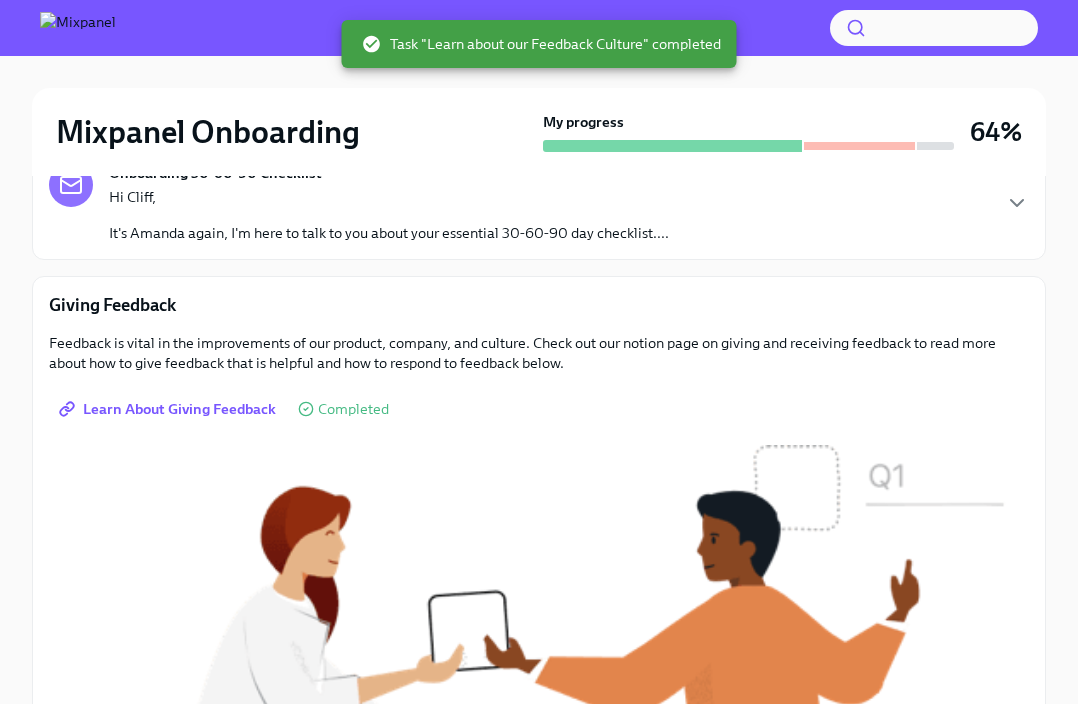 scroll, scrollTop: 0, scrollLeft: 0, axis: both 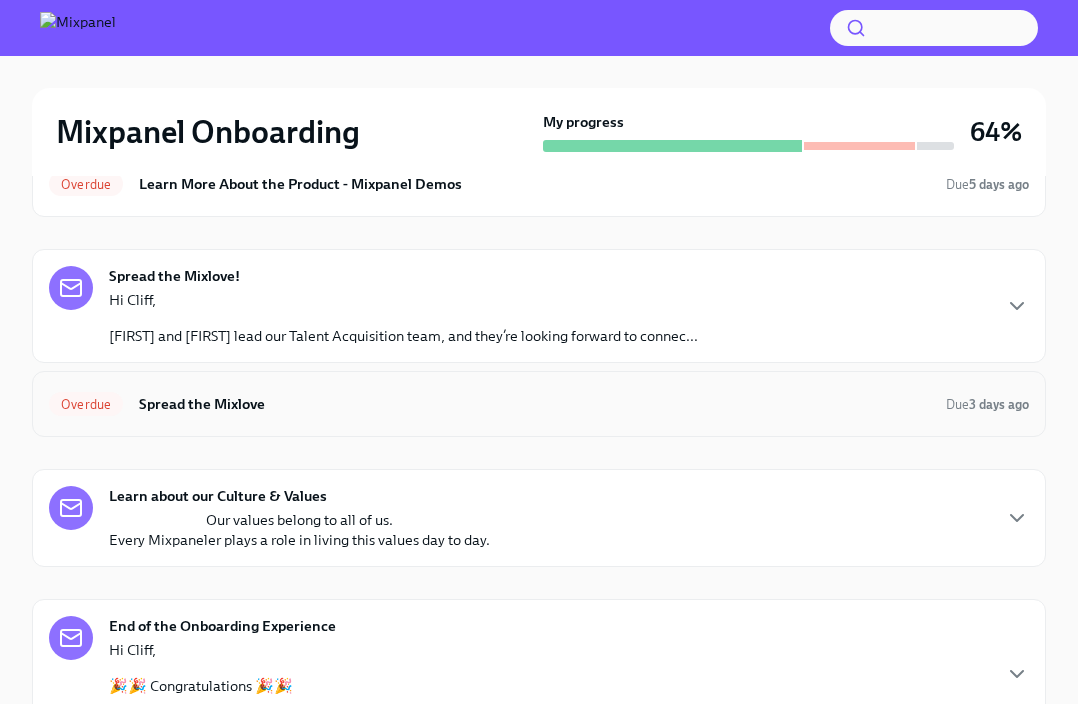 click on "Spread the Mixlove" at bounding box center [534, 404] 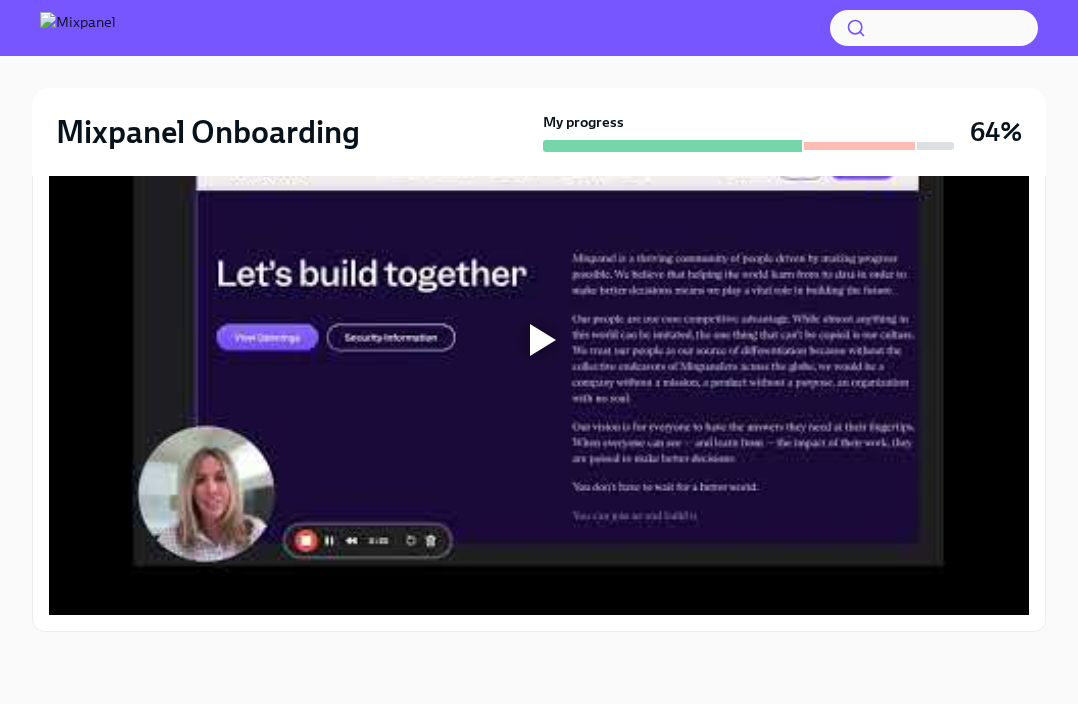 click at bounding box center [539, 339] 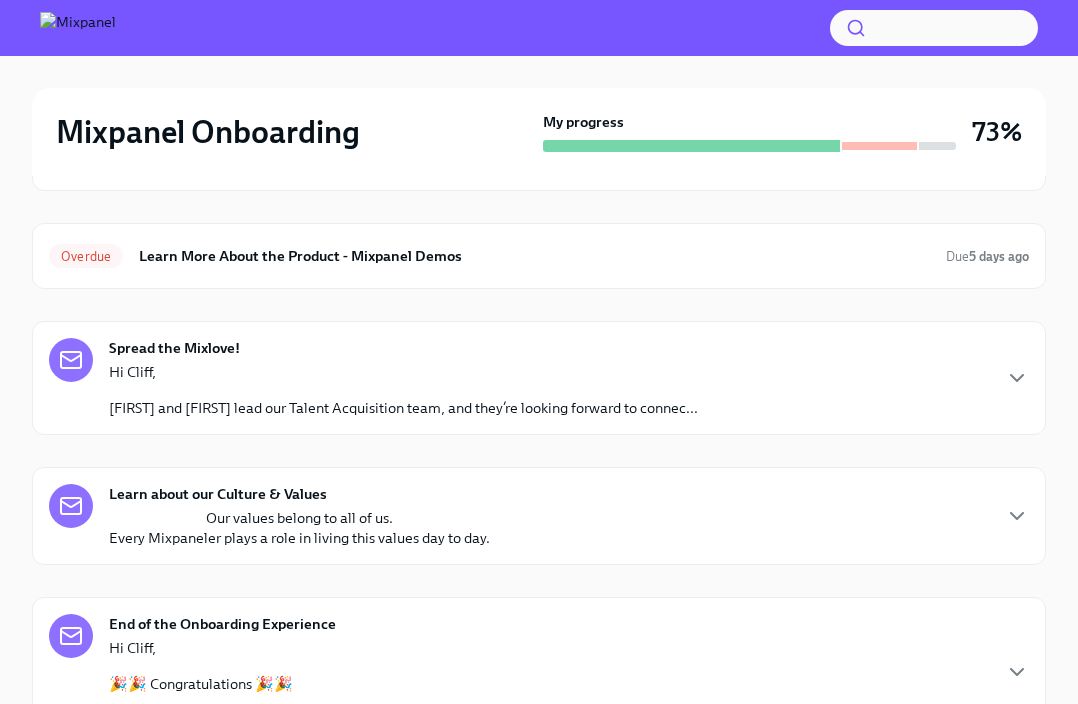scroll, scrollTop: 535, scrollLeft: 0, axis: vertical 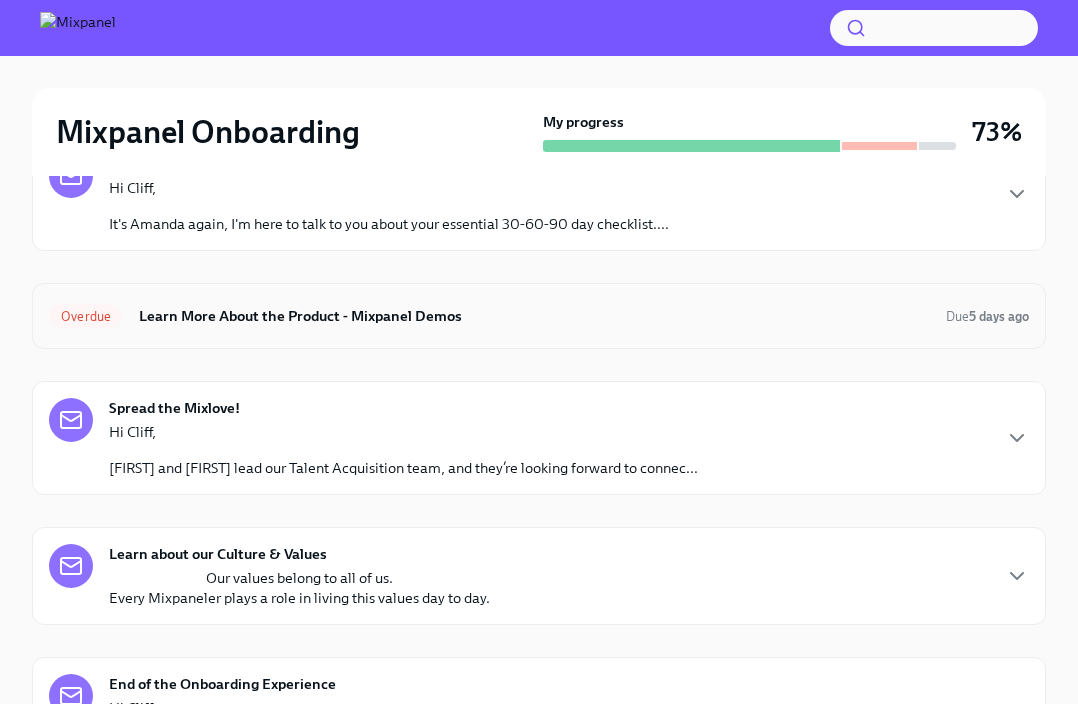 click on "Learn More About the Product - Mixpanel Demos" at bounding box center (534, 316) 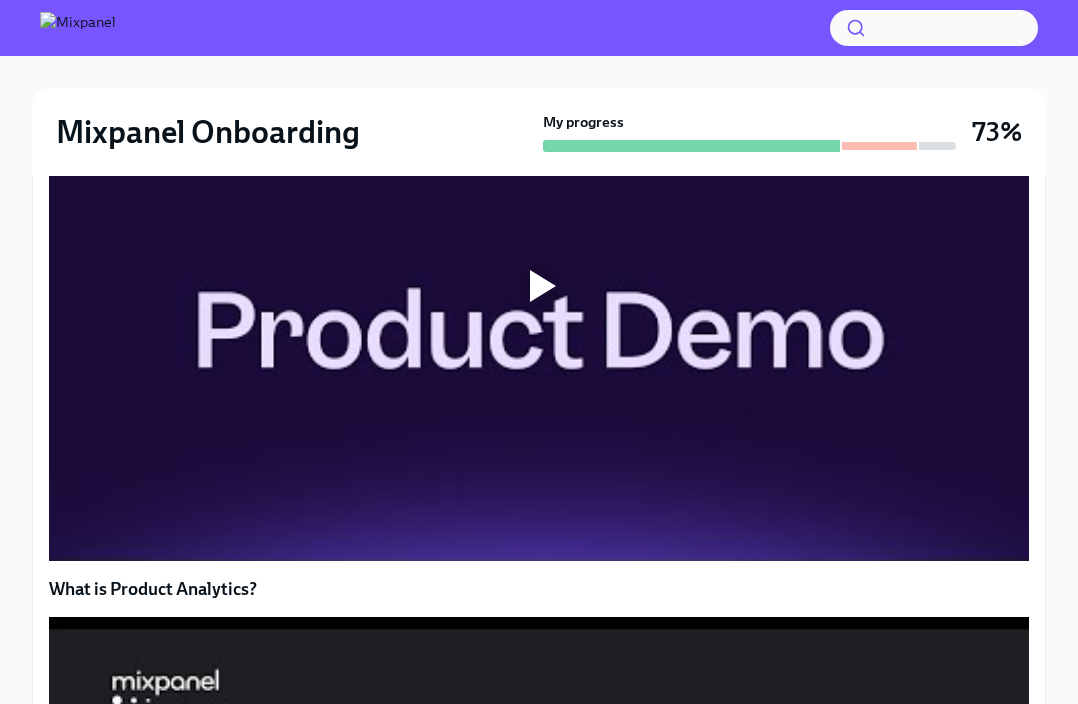 scroll, scrollTop: 802, scrollLeft: 0, axis: vertical 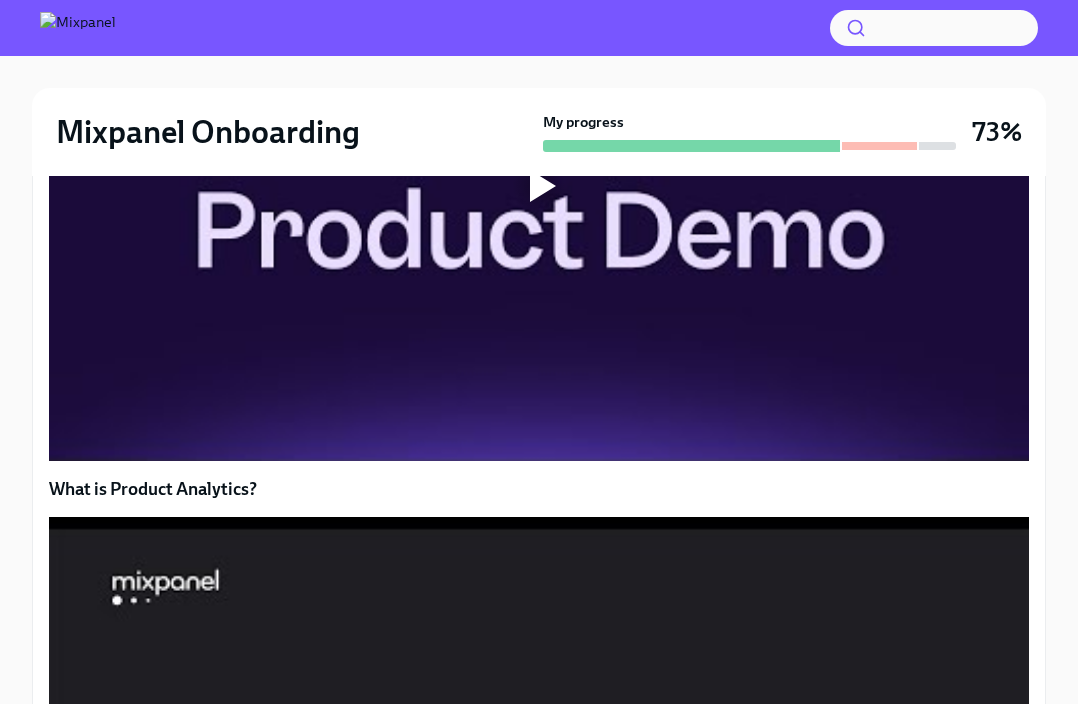 click at bounding box center (539, 185) 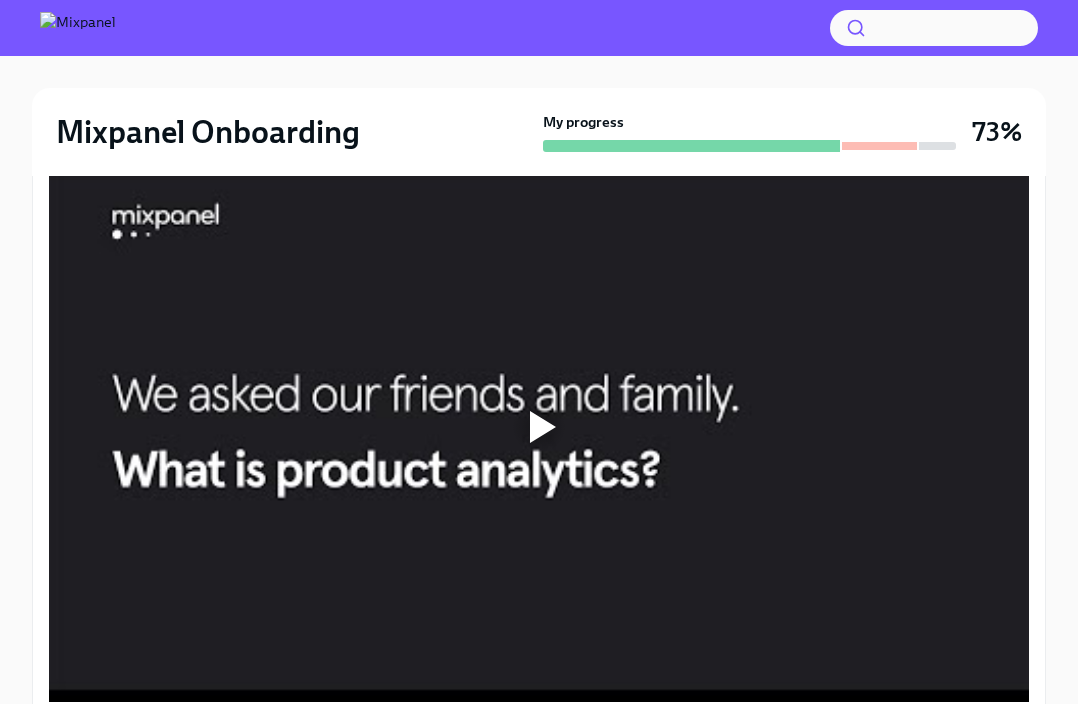 click at bounding box center (539, 426) 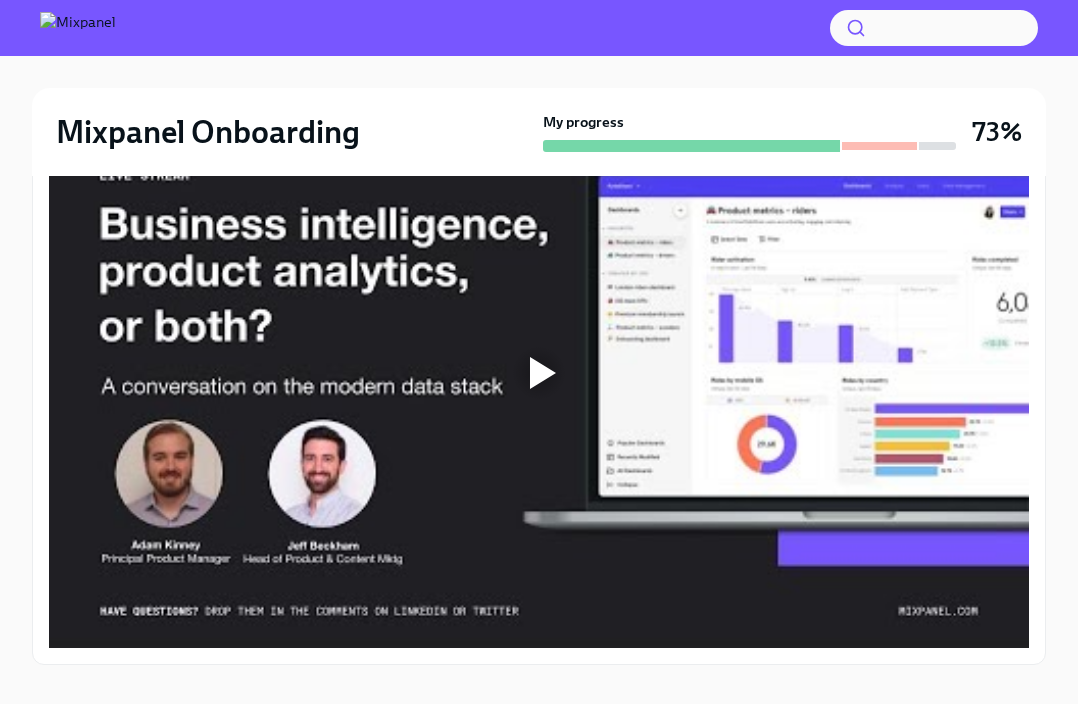 click at bounding box center [539, 372] 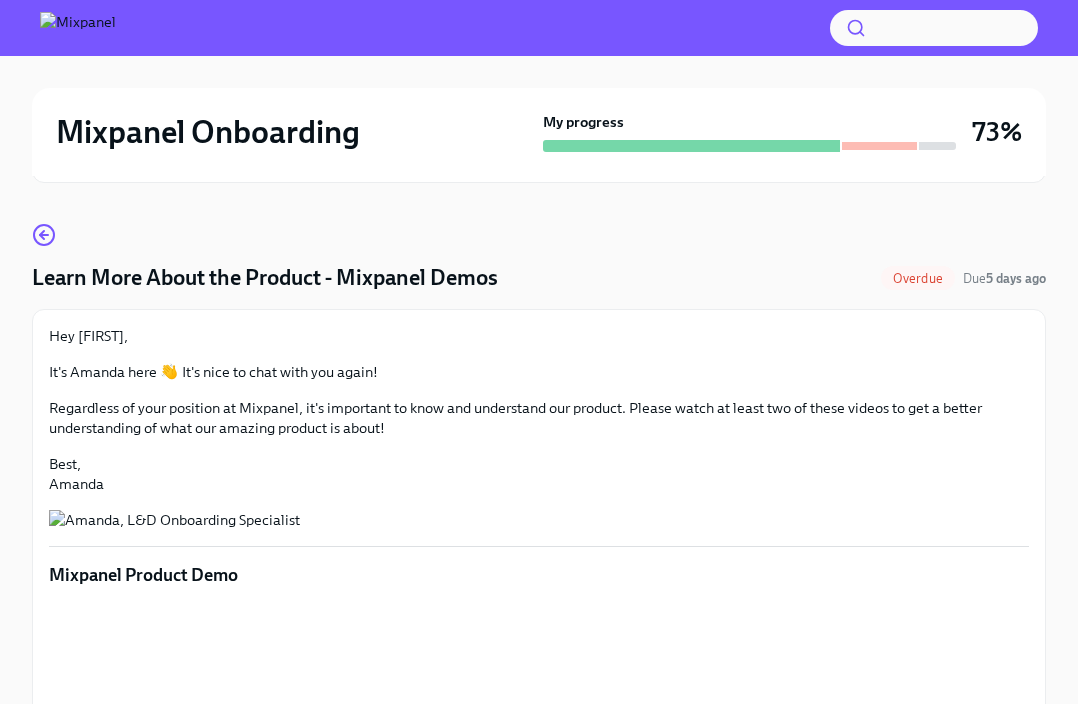 scroll, scrollTop: 0, scrollLeft: 0, axis: both 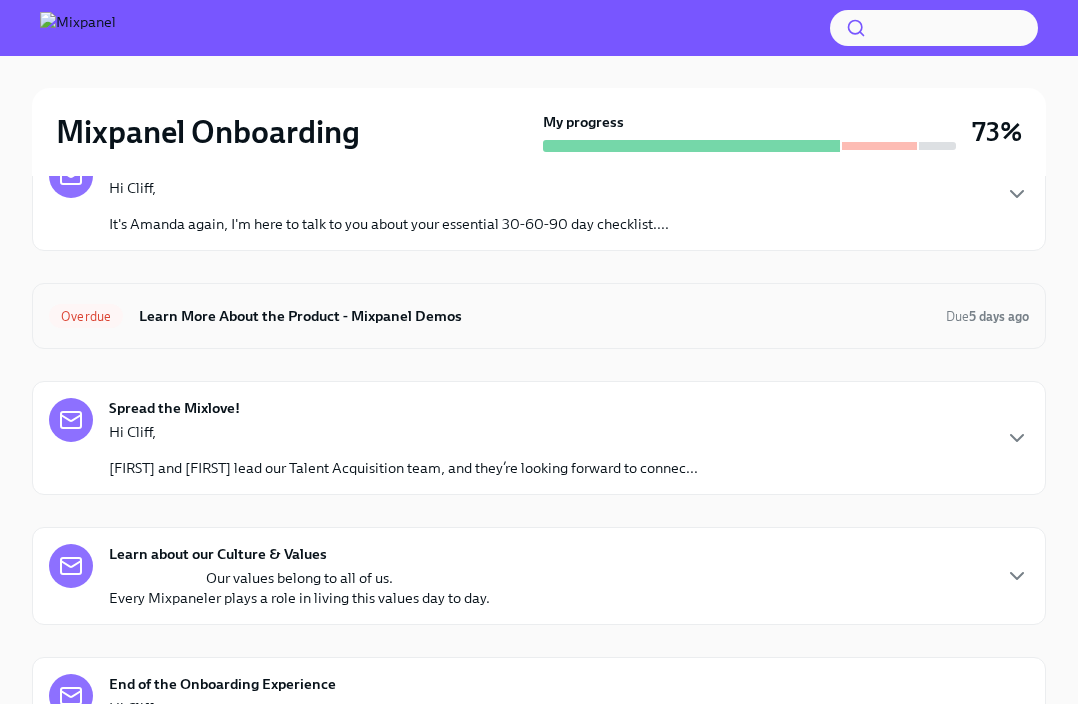 click on "Learn More About the Product - Mixpanel Demos" at bounding box center [534, 316] 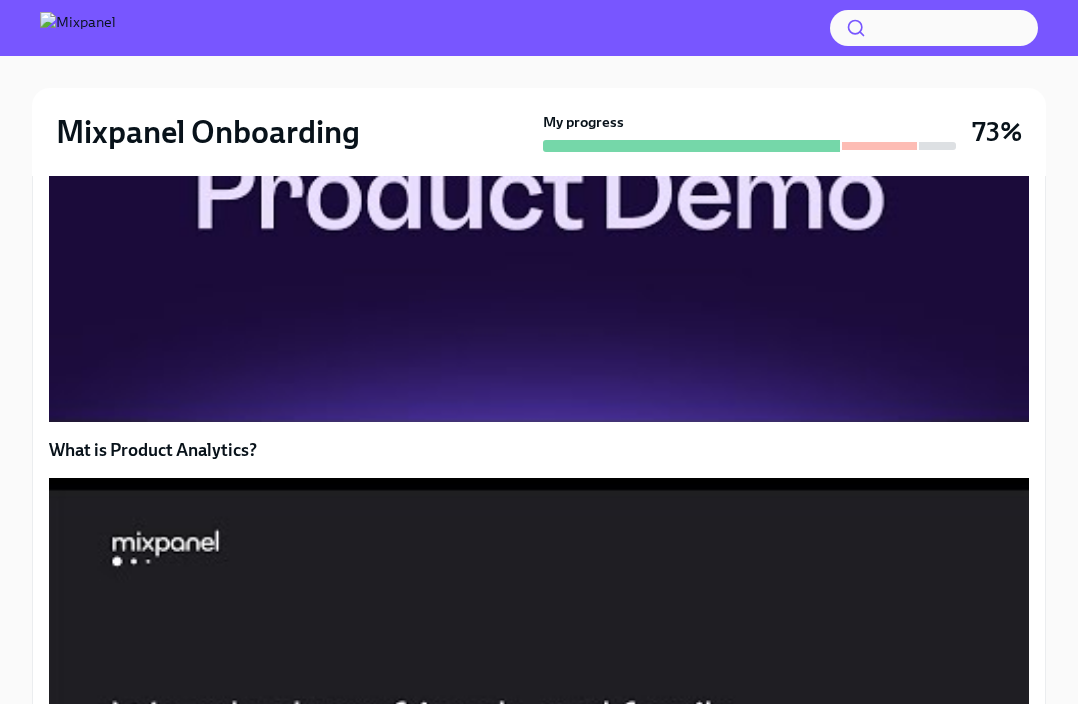 scroll, scrollTop: 873, scrollLeft: 0, axis: vertical 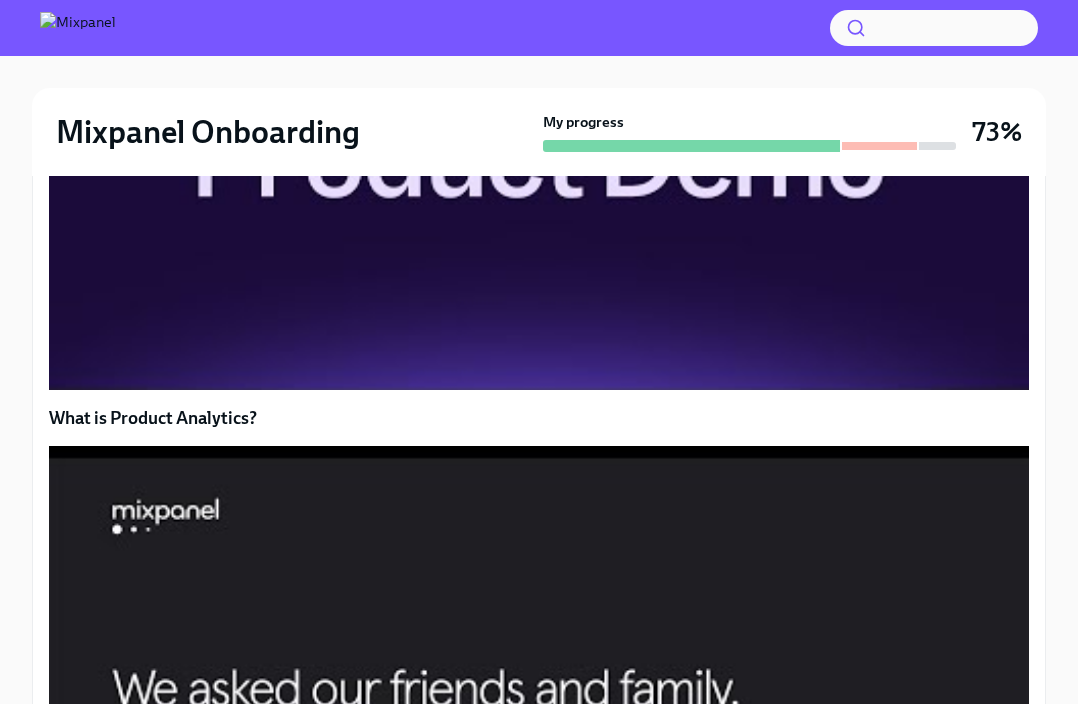 click at bounding box center (539, 114) 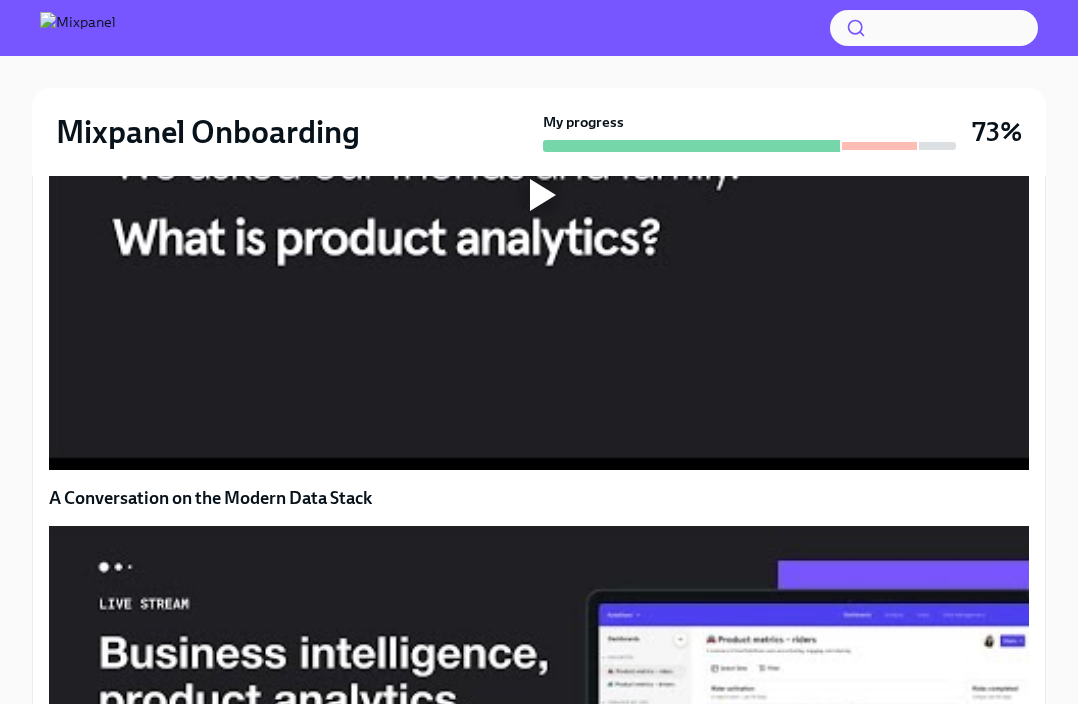 scroll, scrollTop: 1569, scrollLeft: 0, axis: vertical 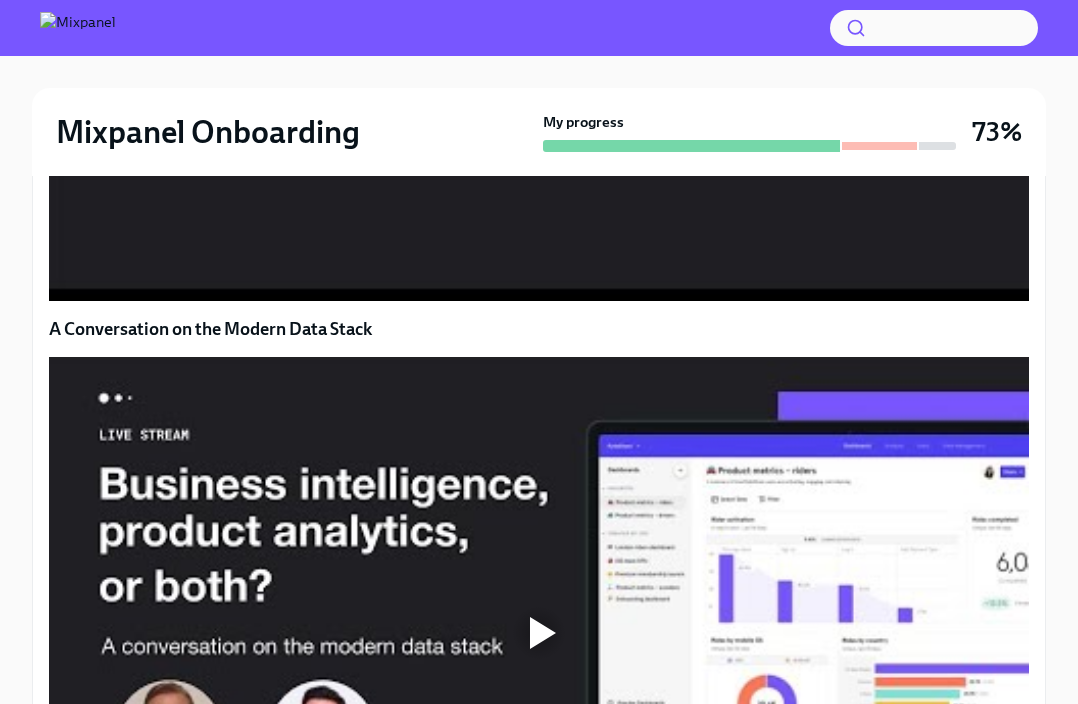 click at bounding box center (539, 25) 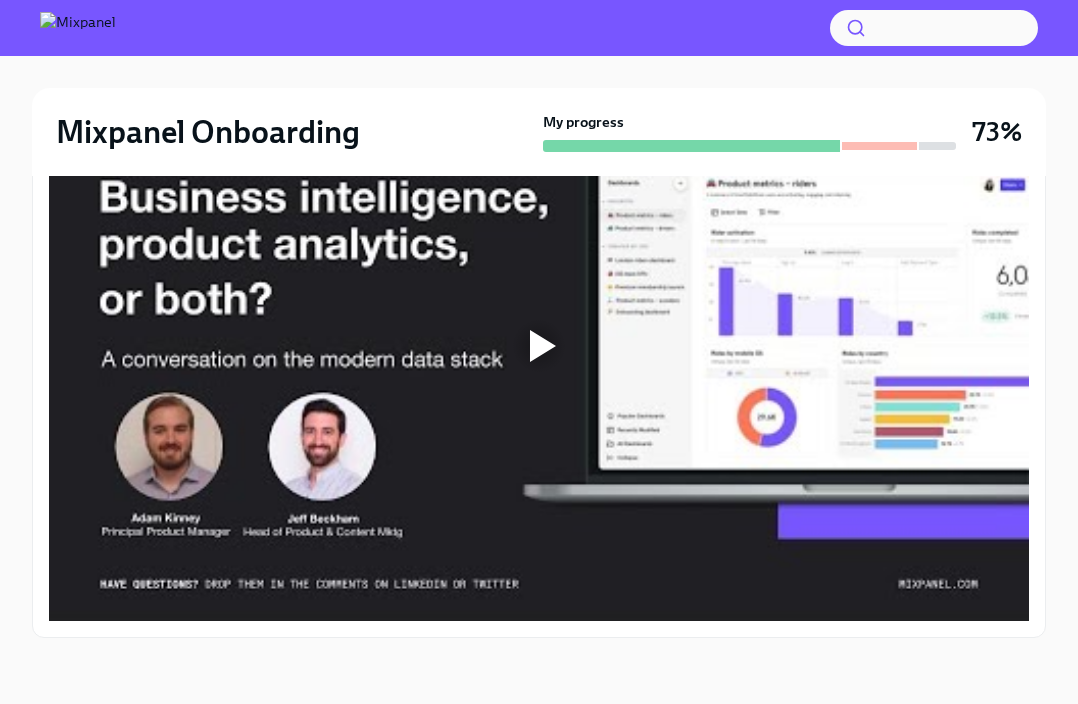 click at bounding box center [539, 345] 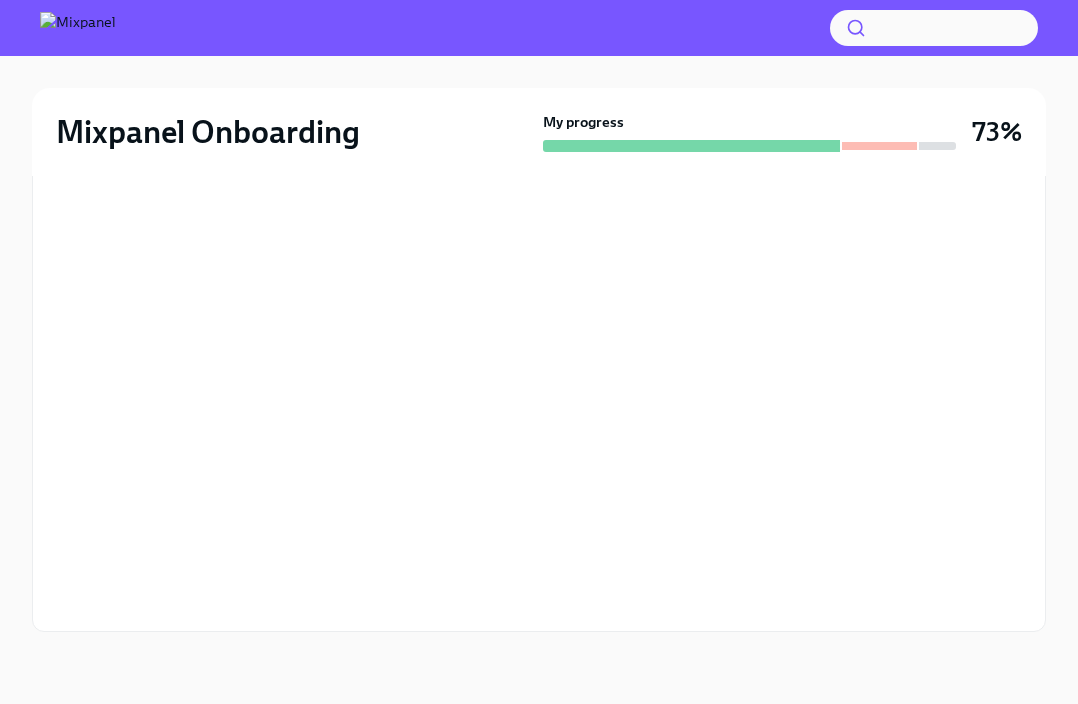 scroll, scrollTop: 2091, scrollLeft: 0, axis: vertical 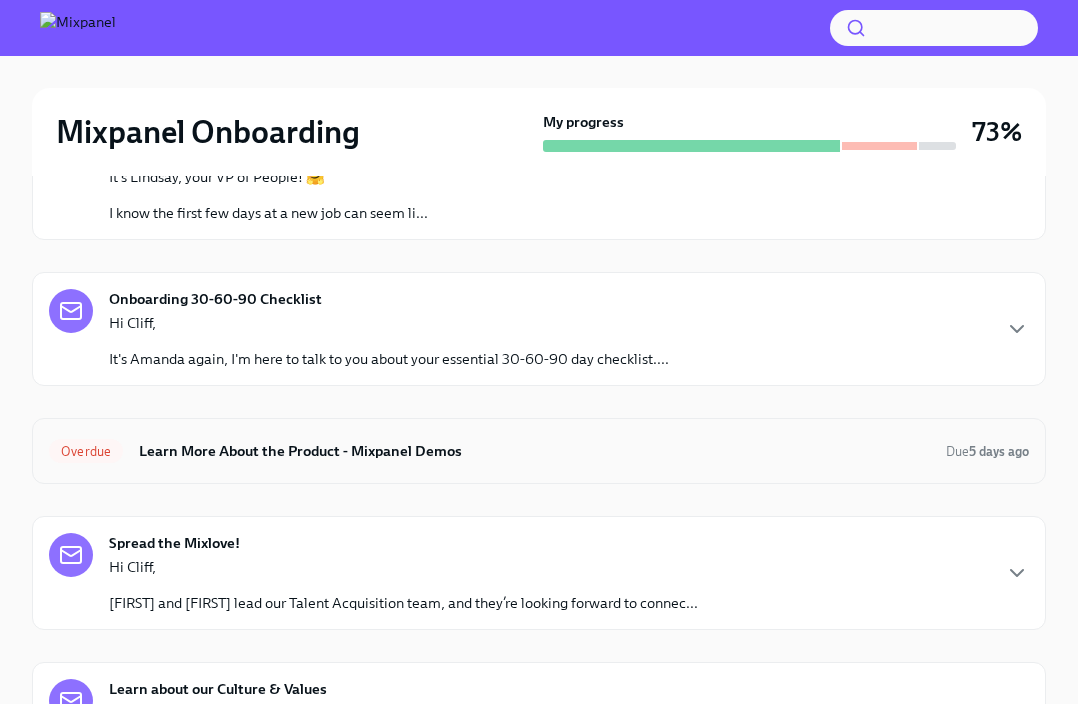 click on "Learn More About the Product - Mixpanel Demos" at bounding box center (534, 451) 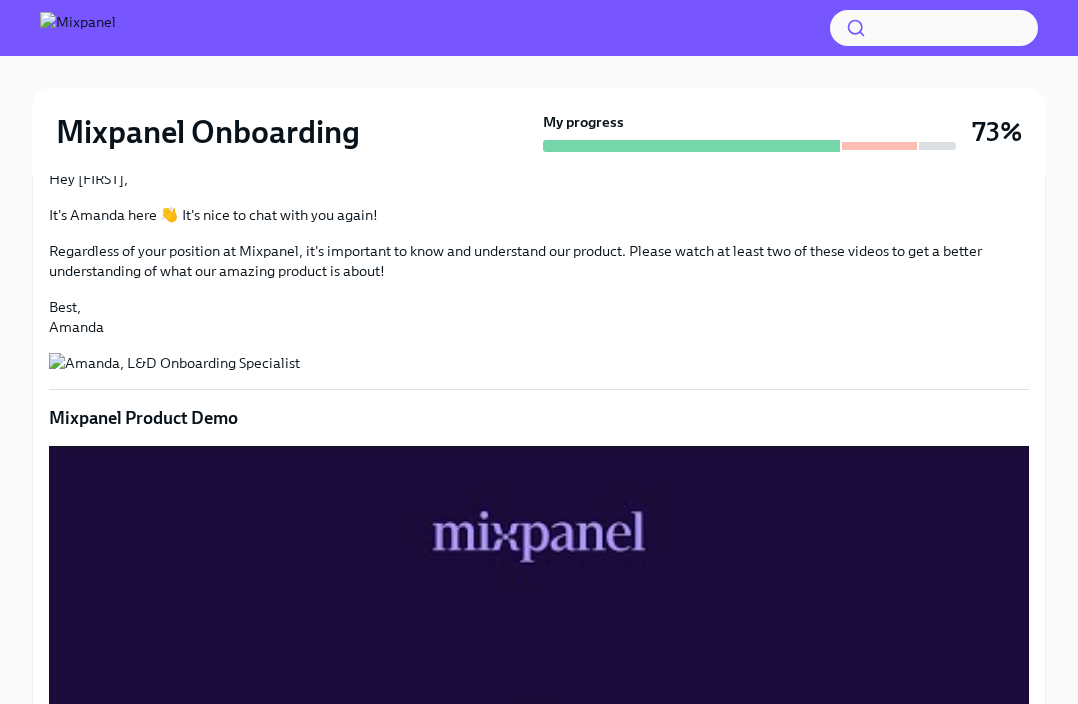 scroll, scrollTop: 0, scrollLeft: 0, axis: both 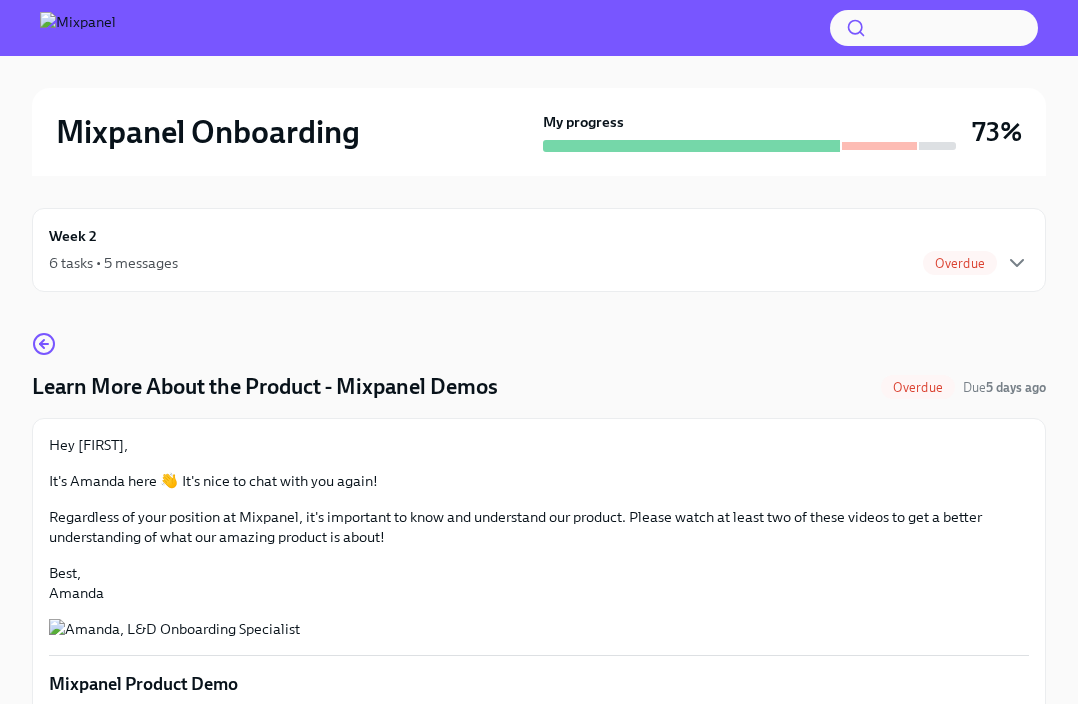 click on "6 tasks • 5 messages Overdue" at bounding box center (539, 263) 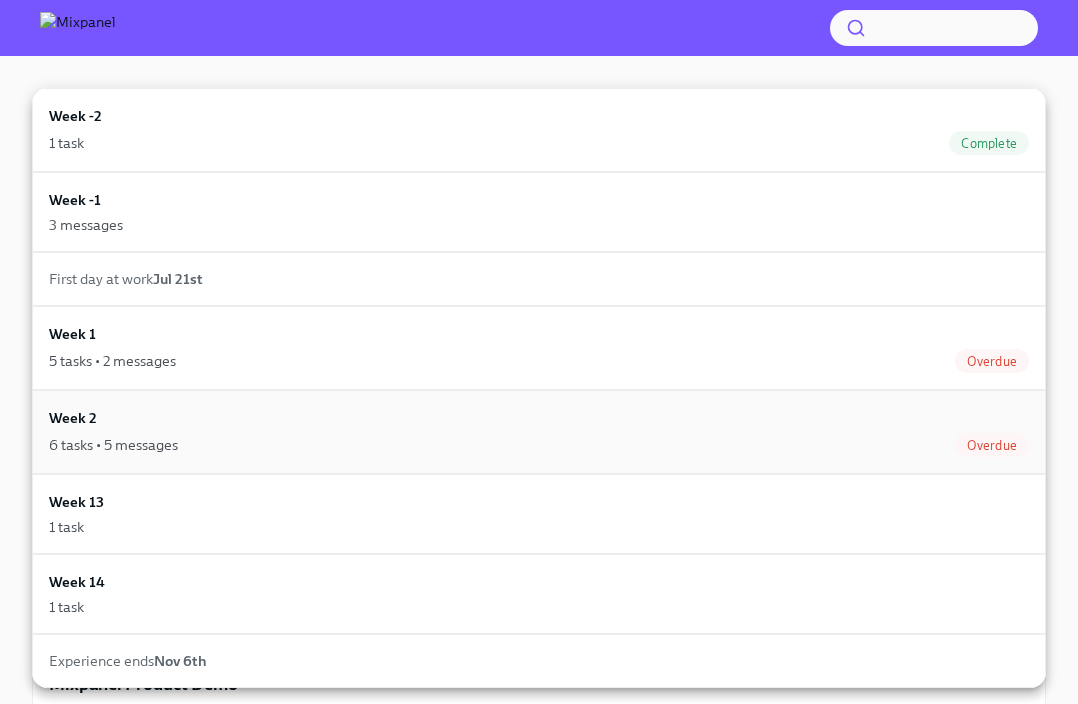 click on "Week 2 6 tasks • 5 messages Overdue" at bounding box center (539, 432) 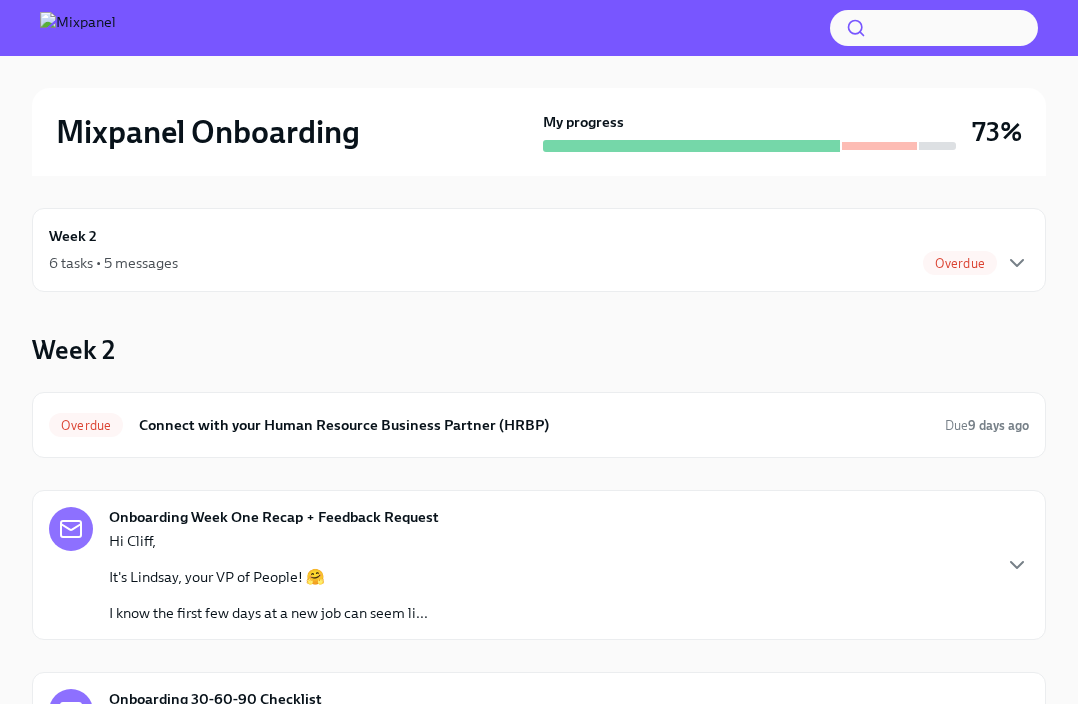 click on "6 tasks • 5 messages Overdue" at bounding box center (539, 263) 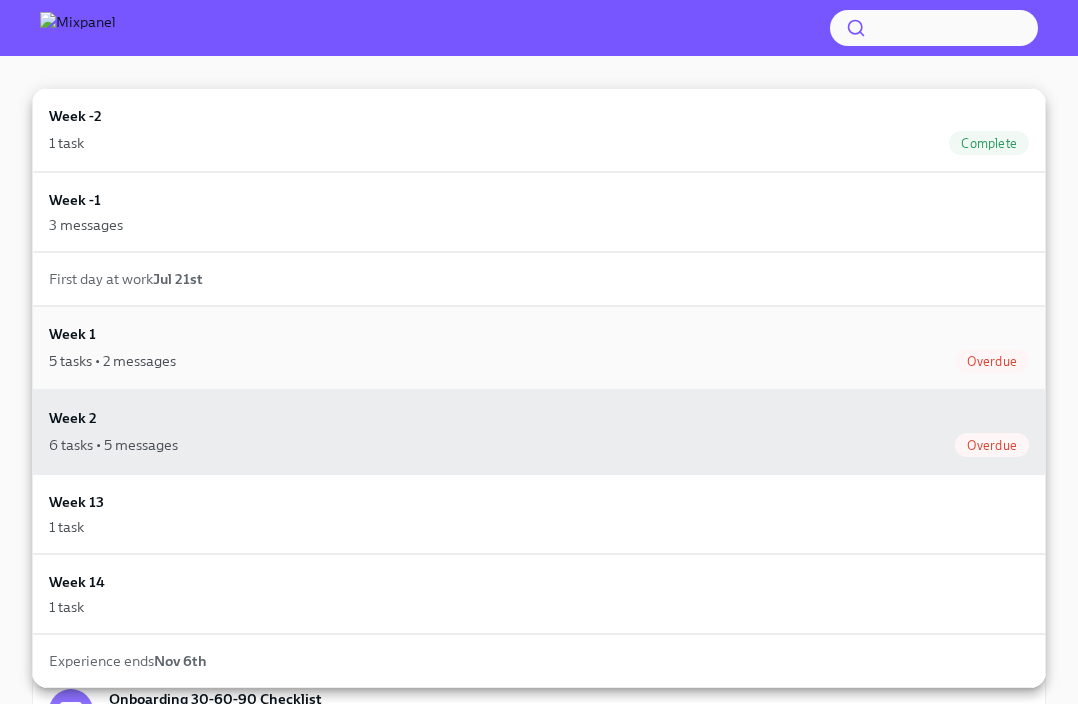 click on "Week 1 5 tasks • 2 messages Overdue" at bounding box center [539, 348] 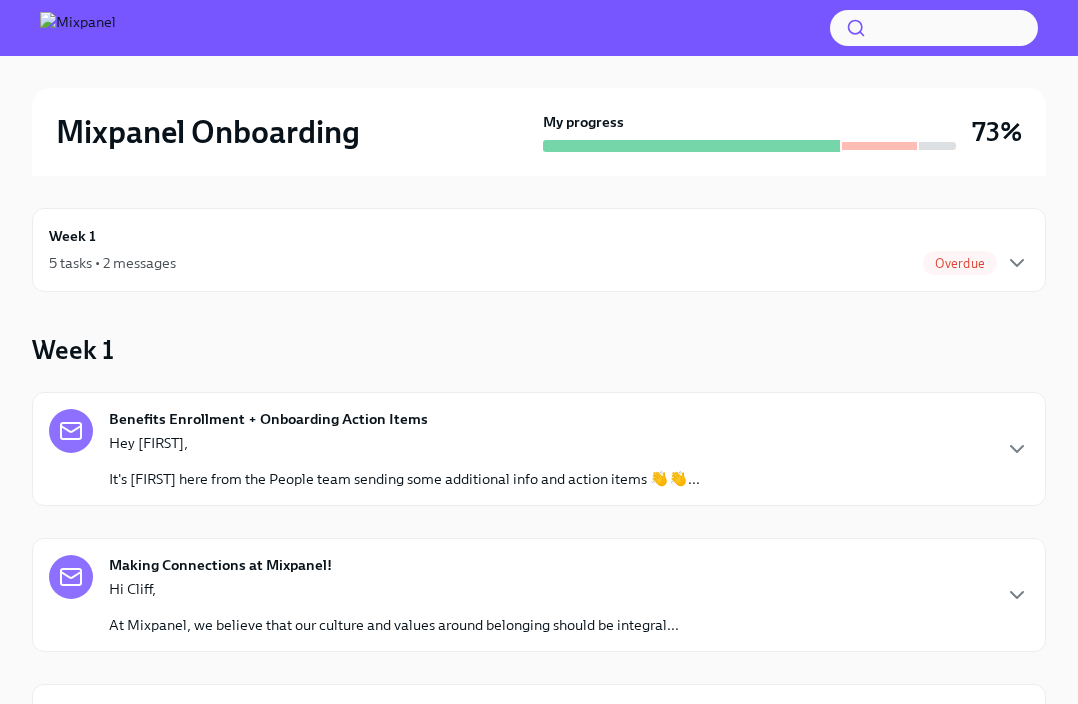 click on "5 tasks • 2 messages Overdue" at bounding box center (539, 263) 